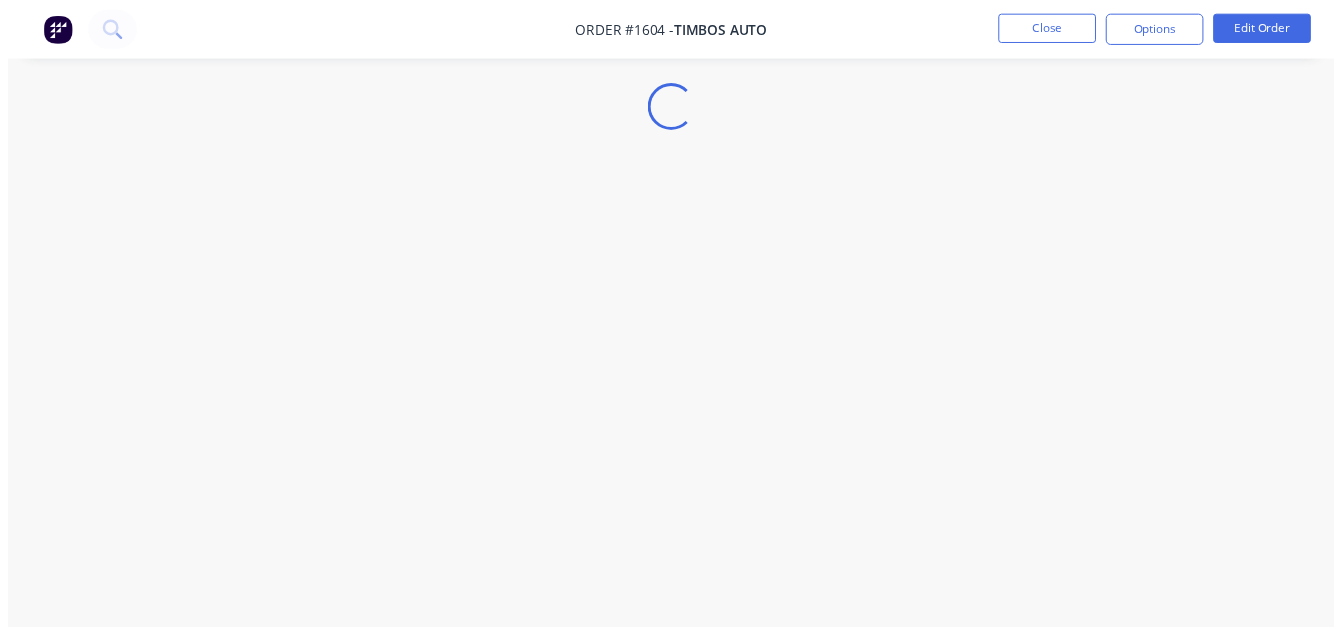 scroll, scrollTop: 0, scrollLeft: 0, axis: both 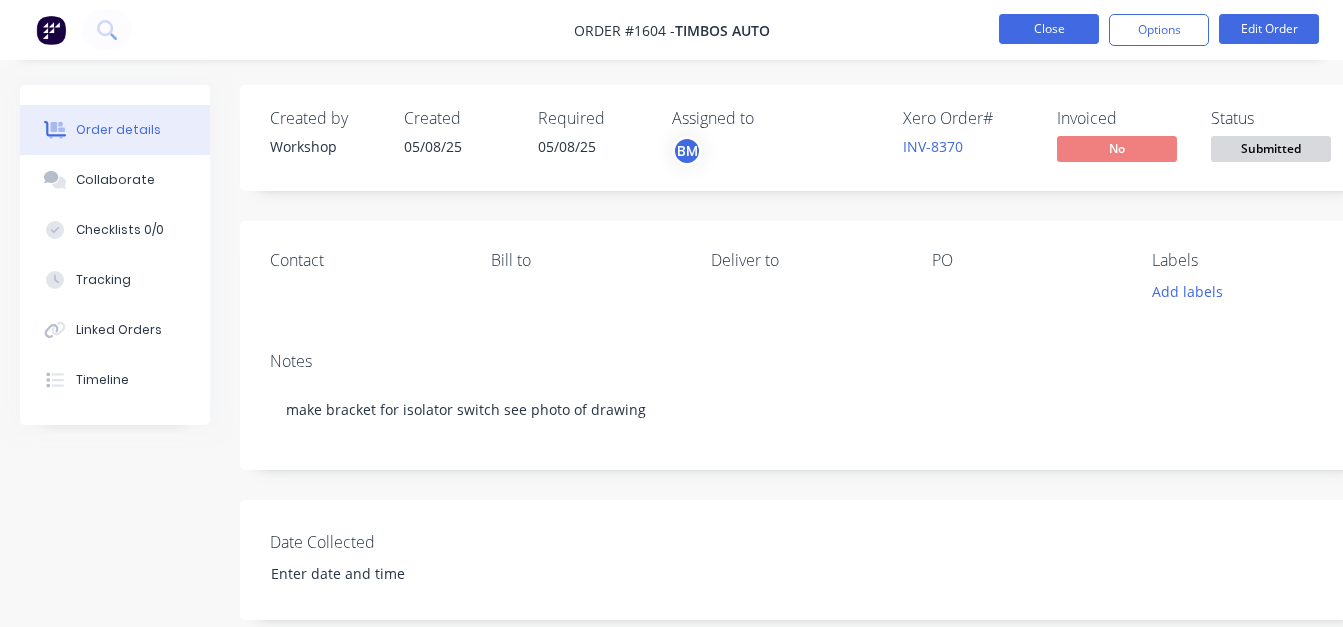 click on "Close" at bounding box center (1049, 29) 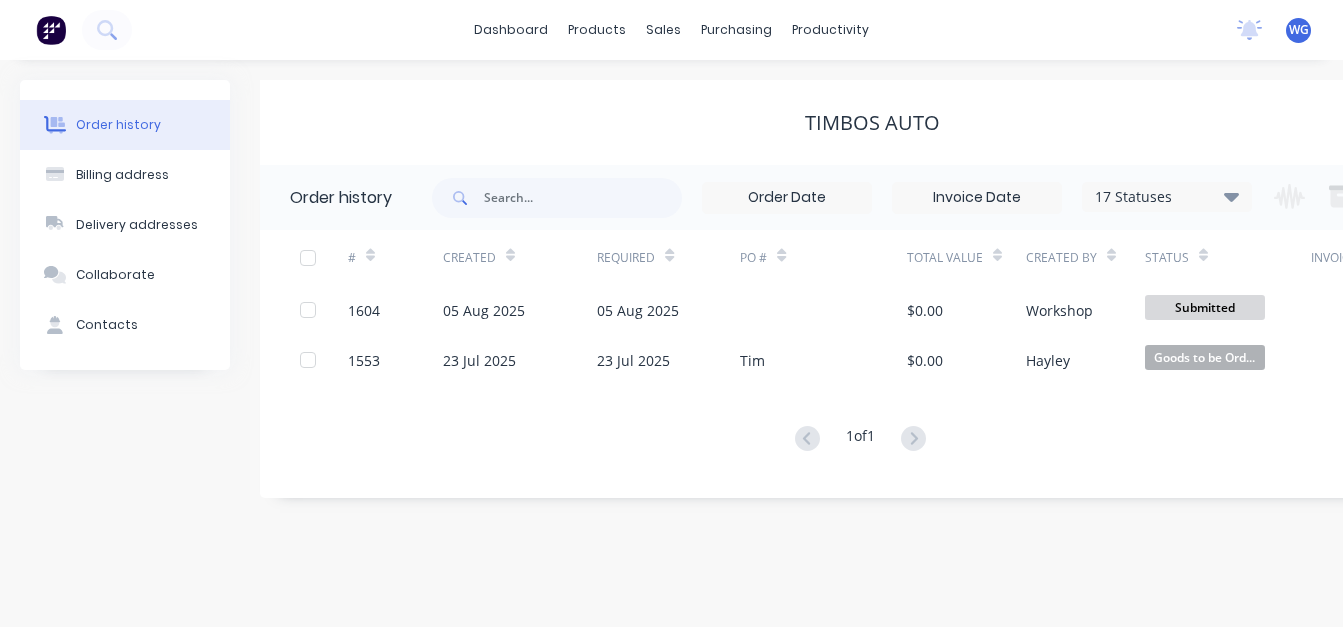 click on "dashboard products sales purchasing productivity dashboard products Product Catalogue Materials sales Sales Orders Customers Price Level Manager purchasing Purchase Orders Suppliers productivity Workflow Planner Delivery Scheduling Timesheets No new notifications Mark all as read You have no notifications WG Goondiwindi Engineering Workshop Goondiwindi Engineering Standard User (No Invoicing) Profile Sign out" at bounding box center (671, 30) 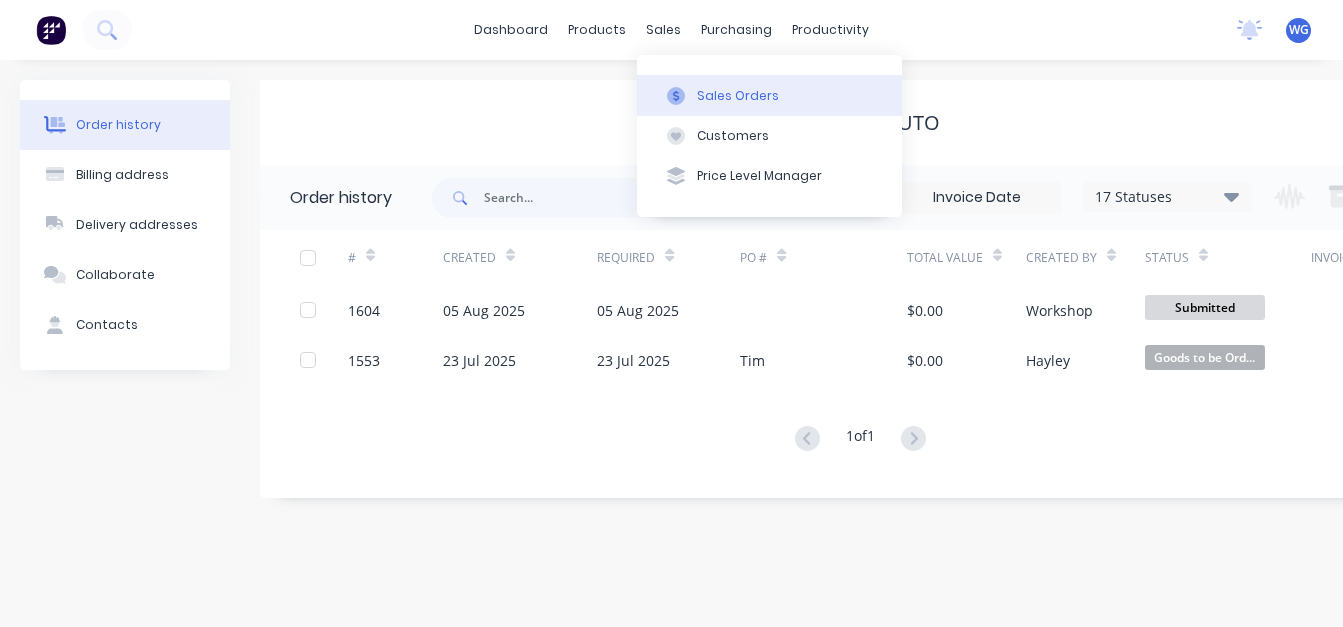 click on "Sales Orders" at bounding box center (738, 96) 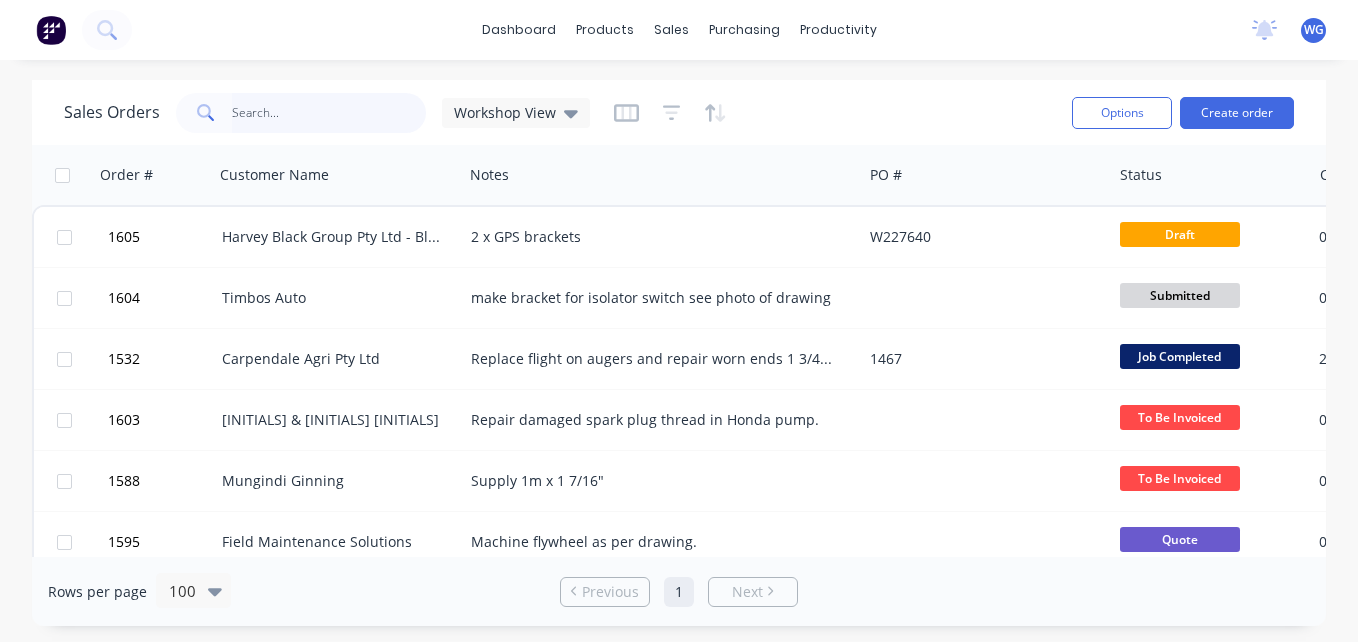 click at bounding box center (329, 113) 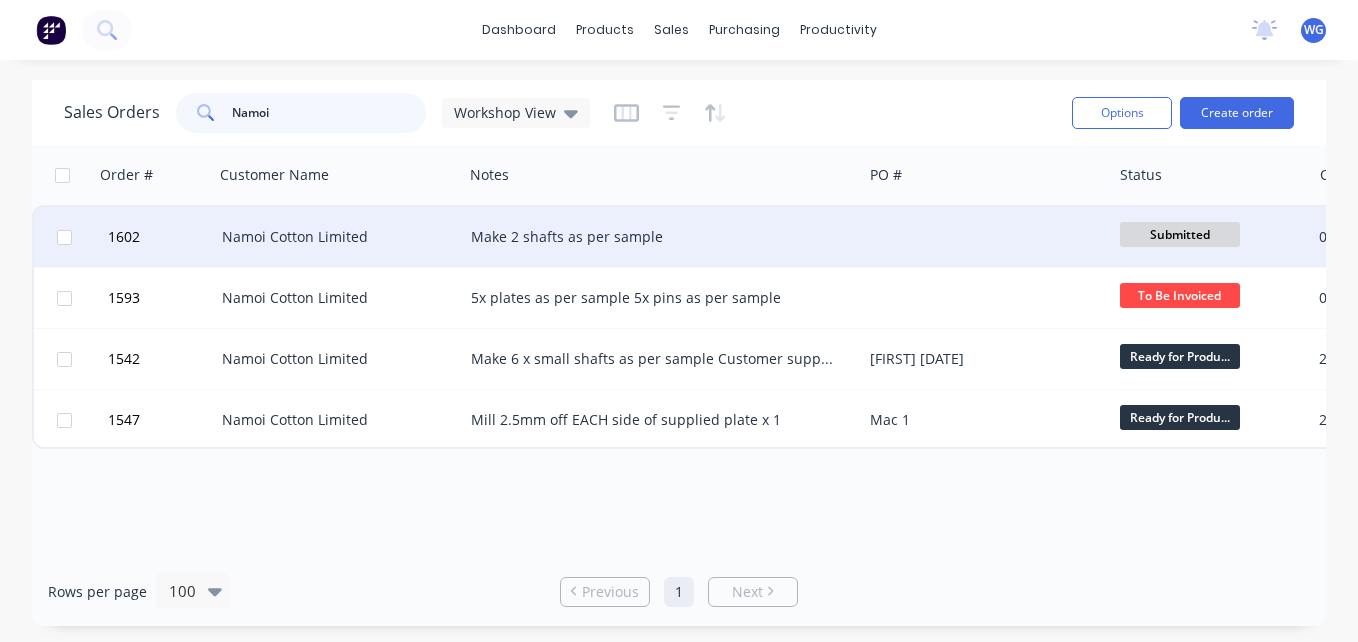 type on "Namoi" 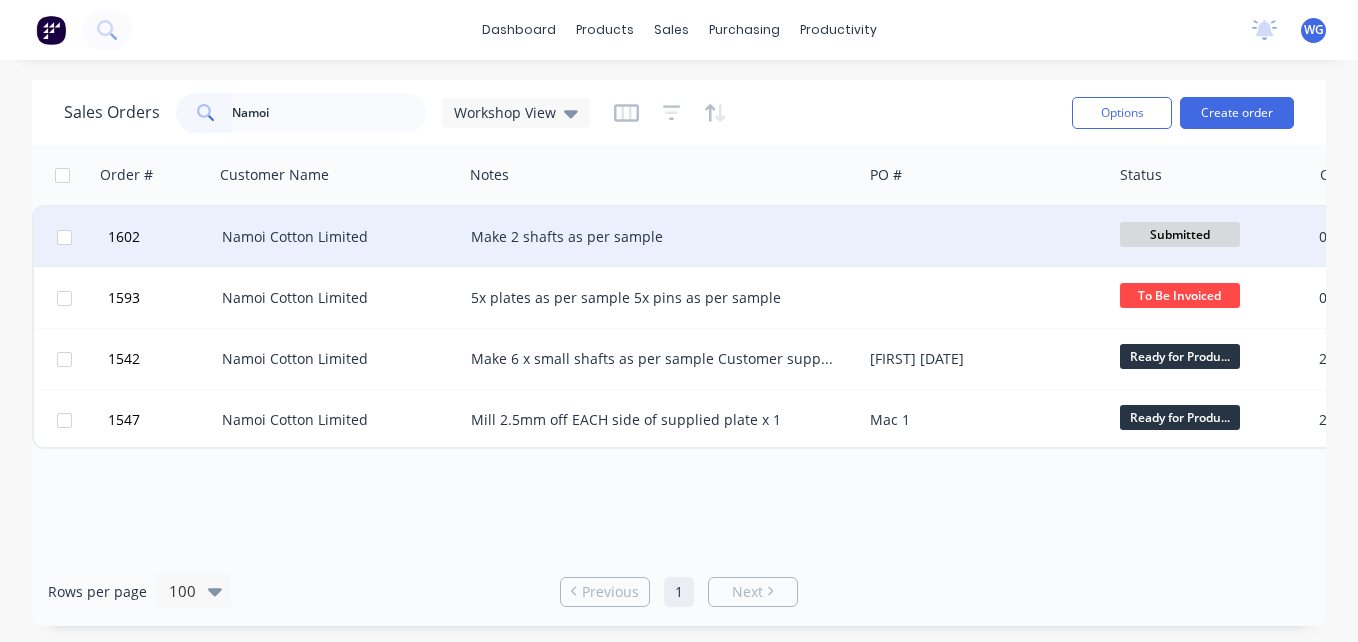 click on "Namoi Cotton Limited" at bounding box center [338, 237] 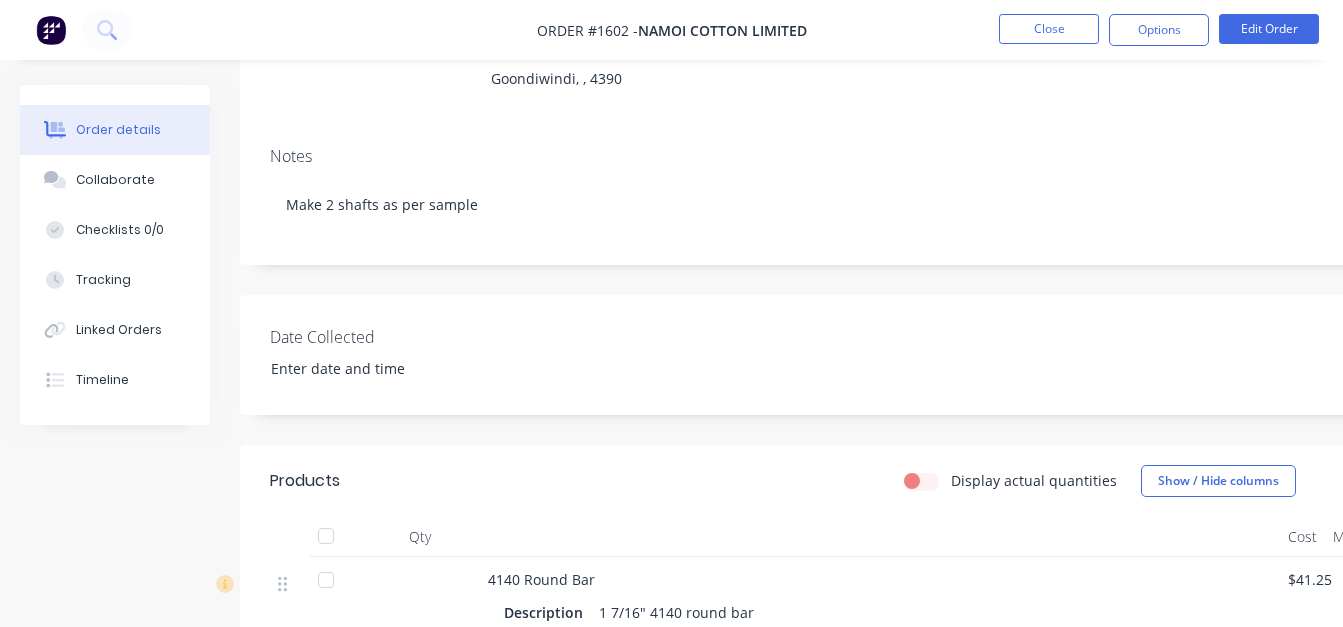 scroll, scrollTop: 0, scrollLeft: 0, axis: both 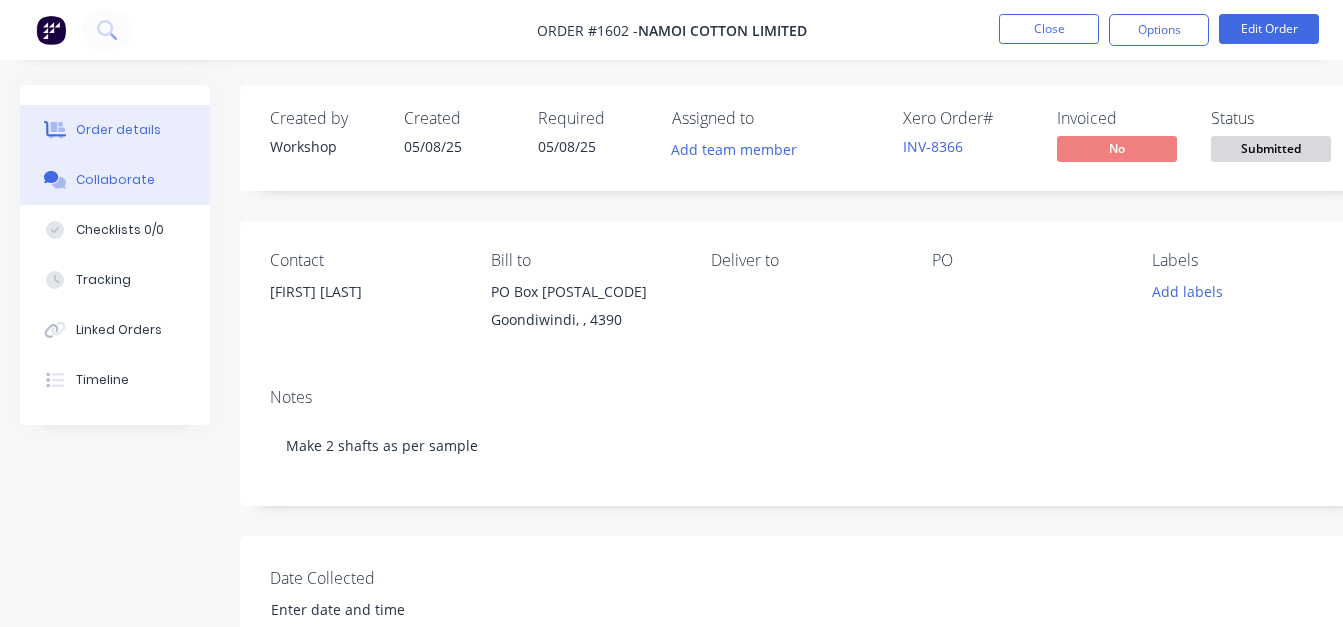 click on "Collaborate" at bounding box center (115, 180) 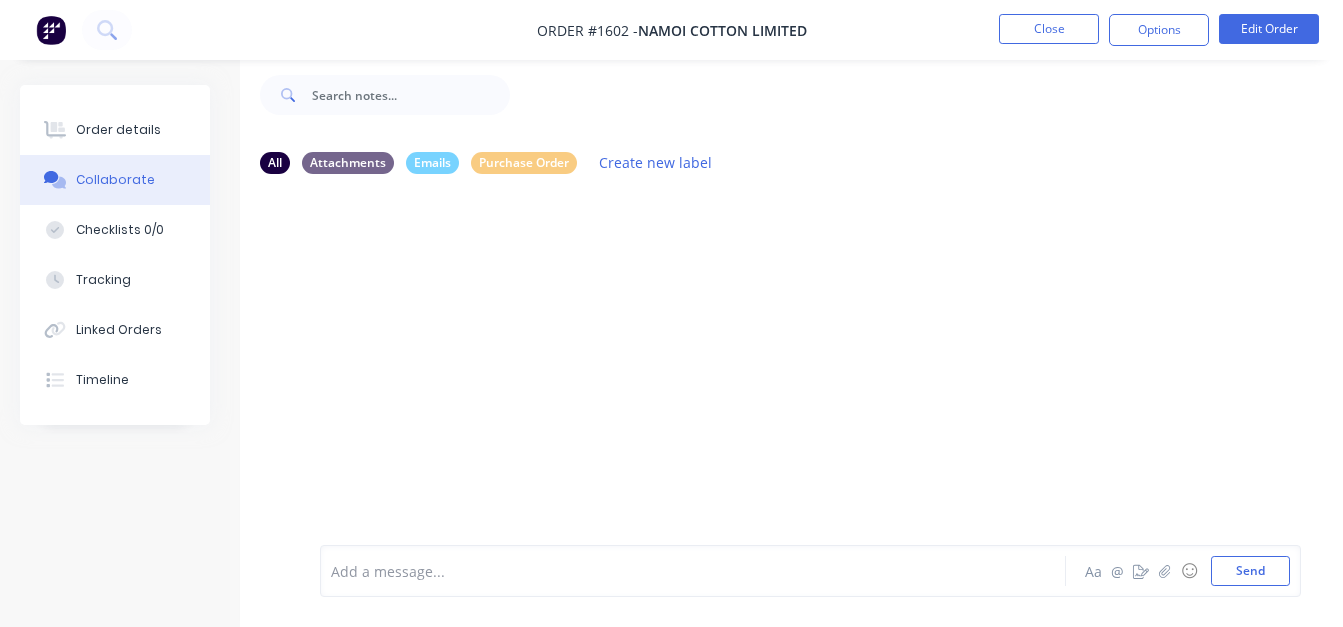 scroll, scrollTop: 39, scrollLeft: 0, axis: vertical 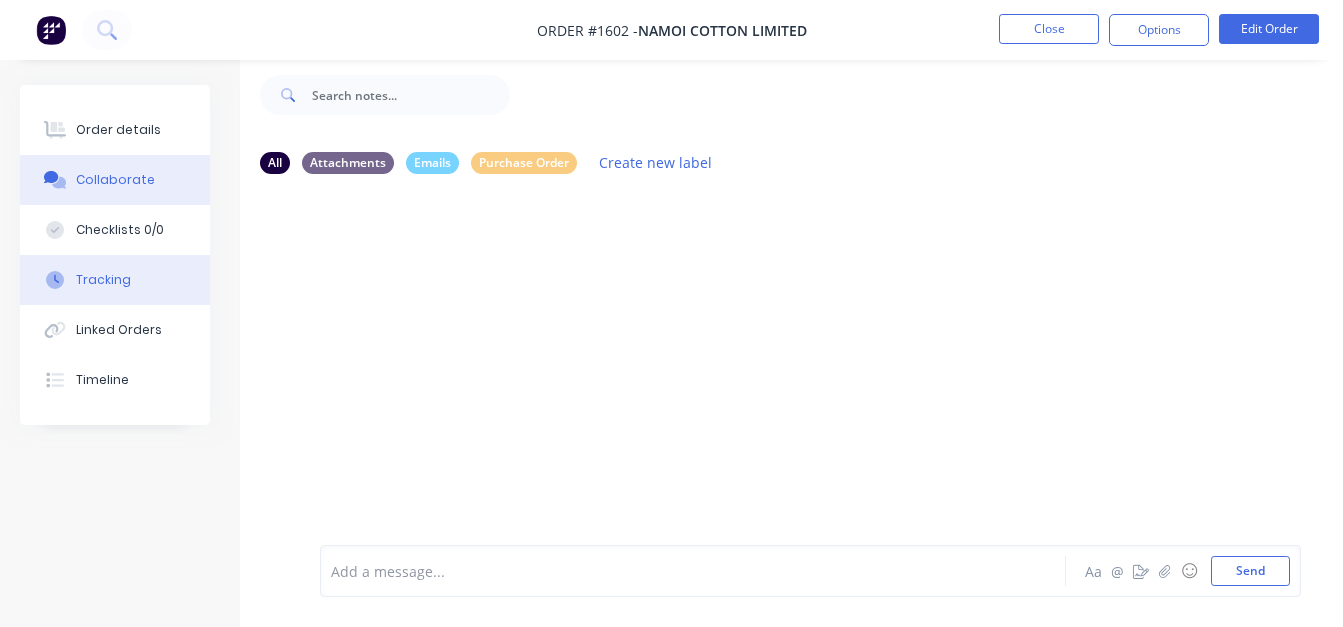click on "Tracking" at bounding box center (103, 280) 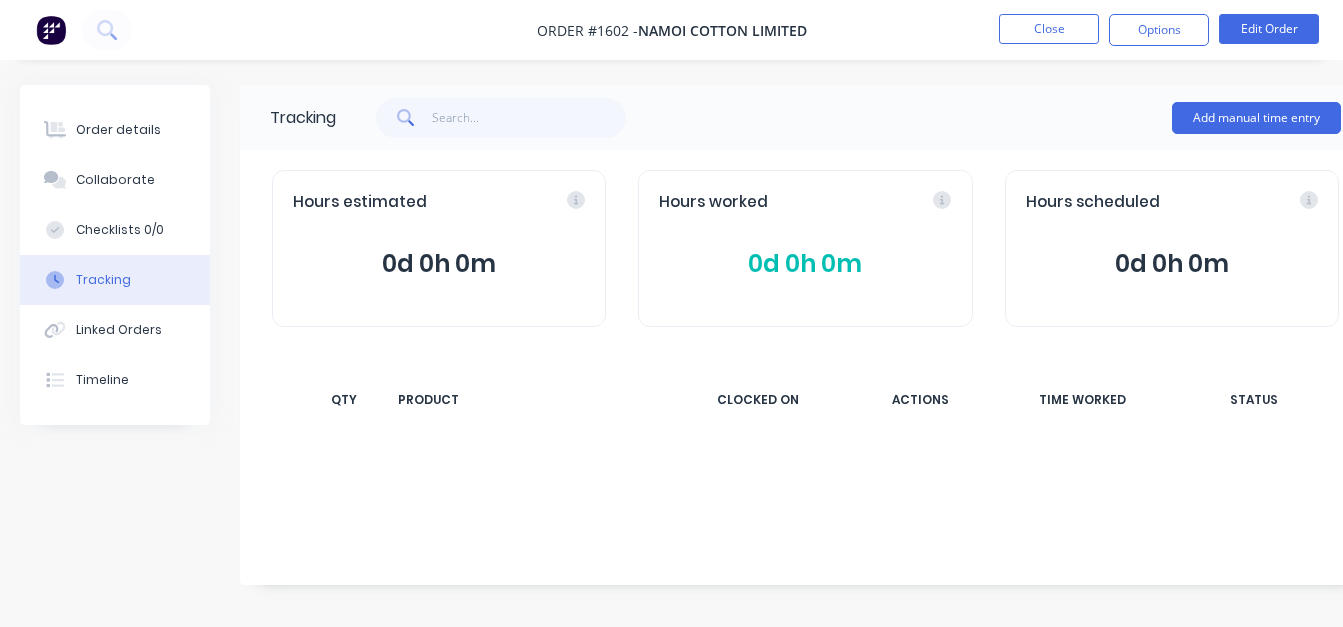 scroll, scrollTop: 15, scrollLeft: 0, axis: vertical 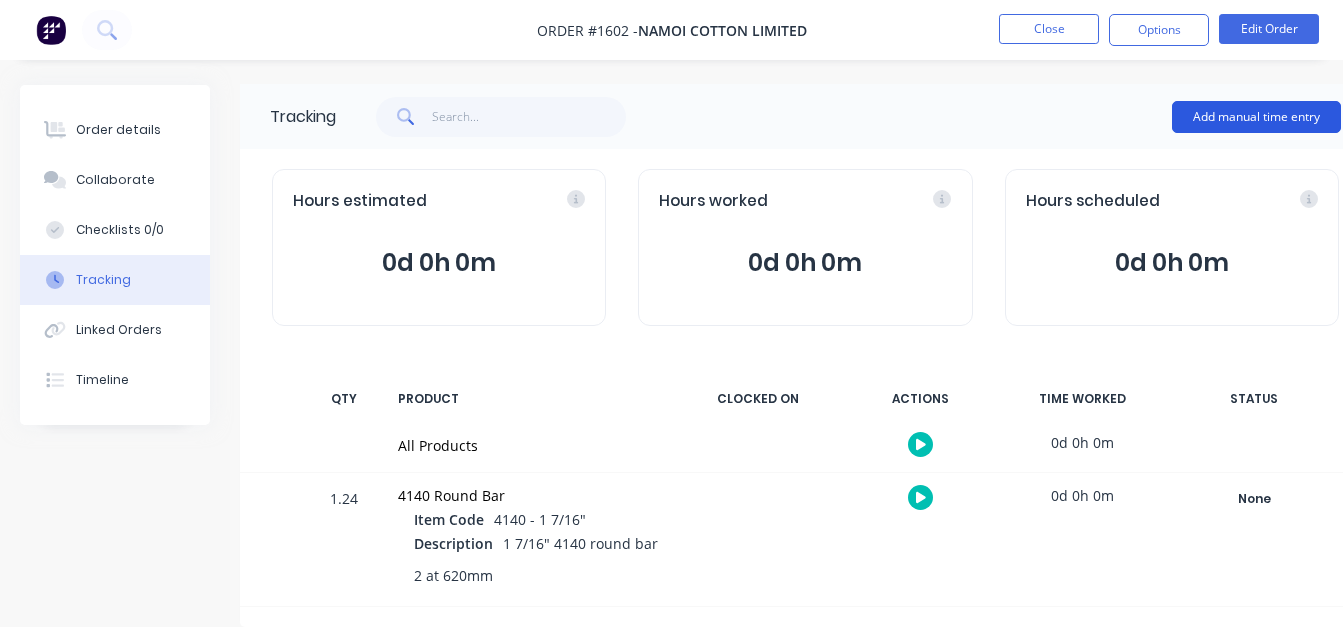 click on "Add manual time entry" at bounding box center [1256, 117] 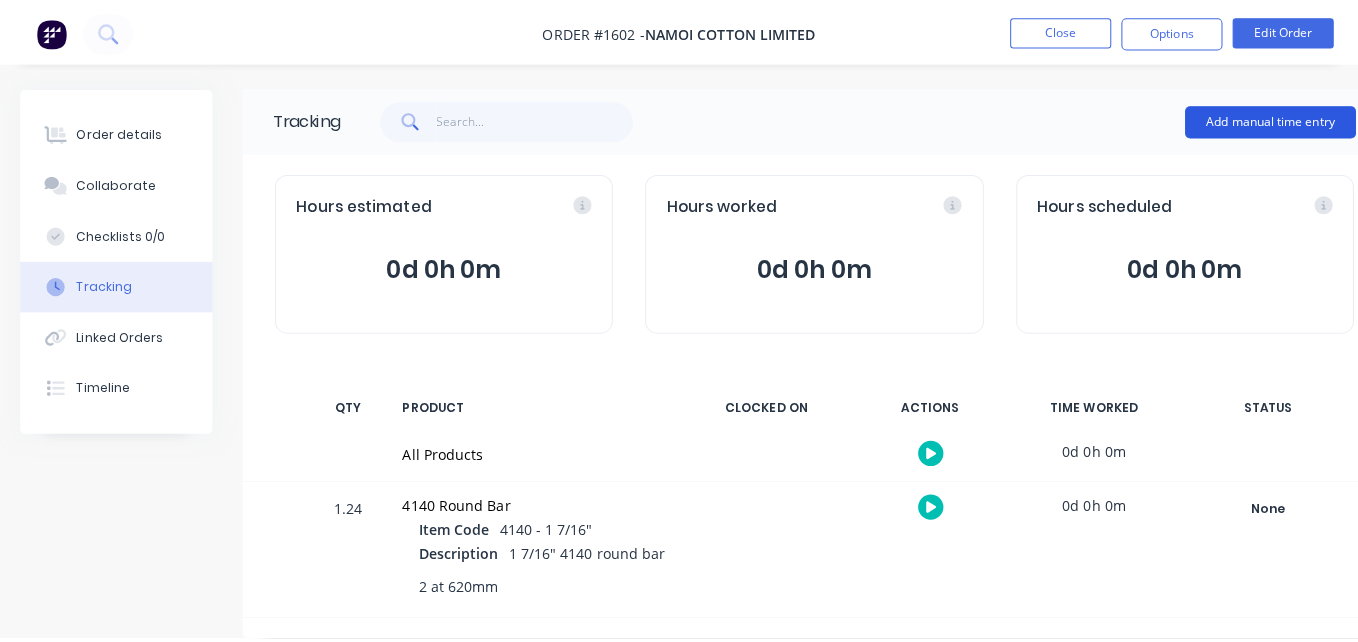 scroll, scrollTop: 0, scrollLeft: 0, axis: both 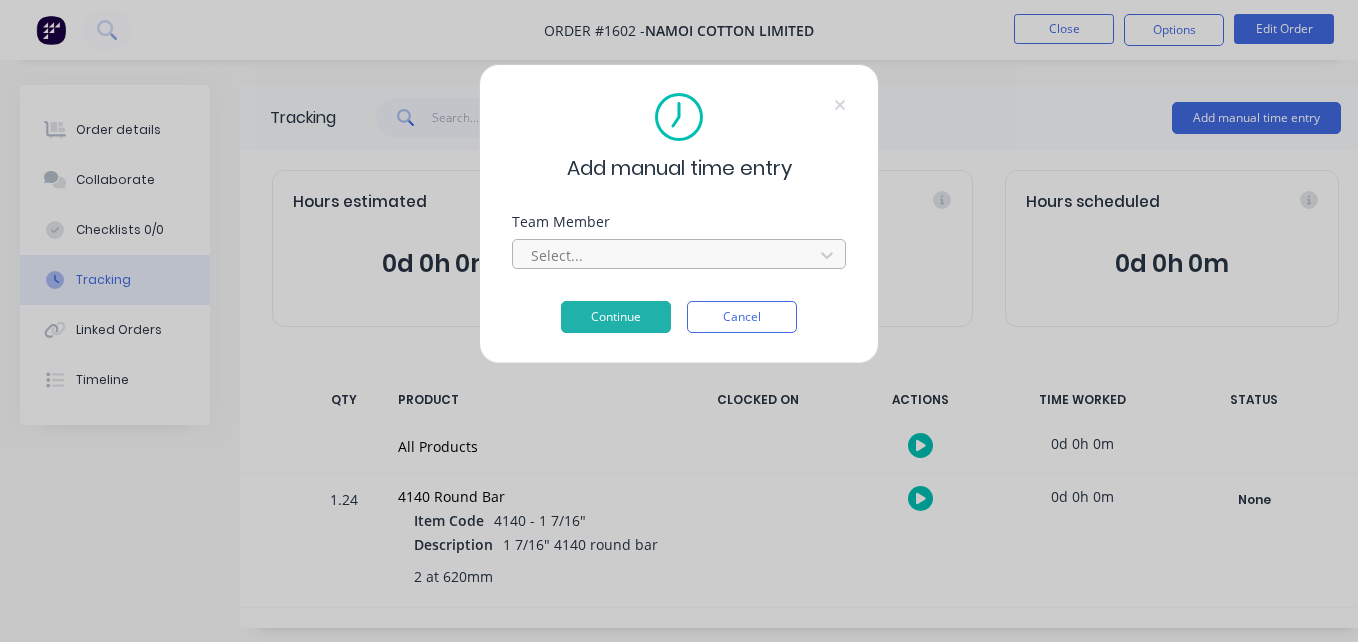 click at bounding box center (666, 255) 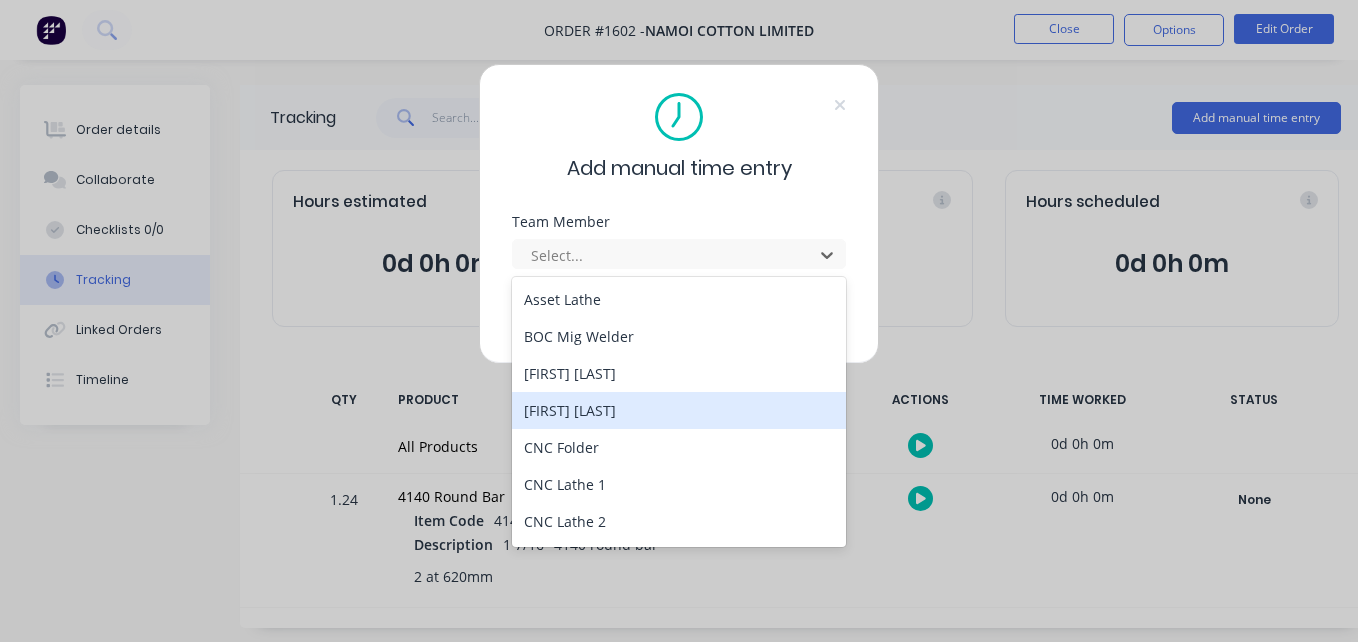 click on "[FIRST] [LAST]" at bounding box center (679, 410) 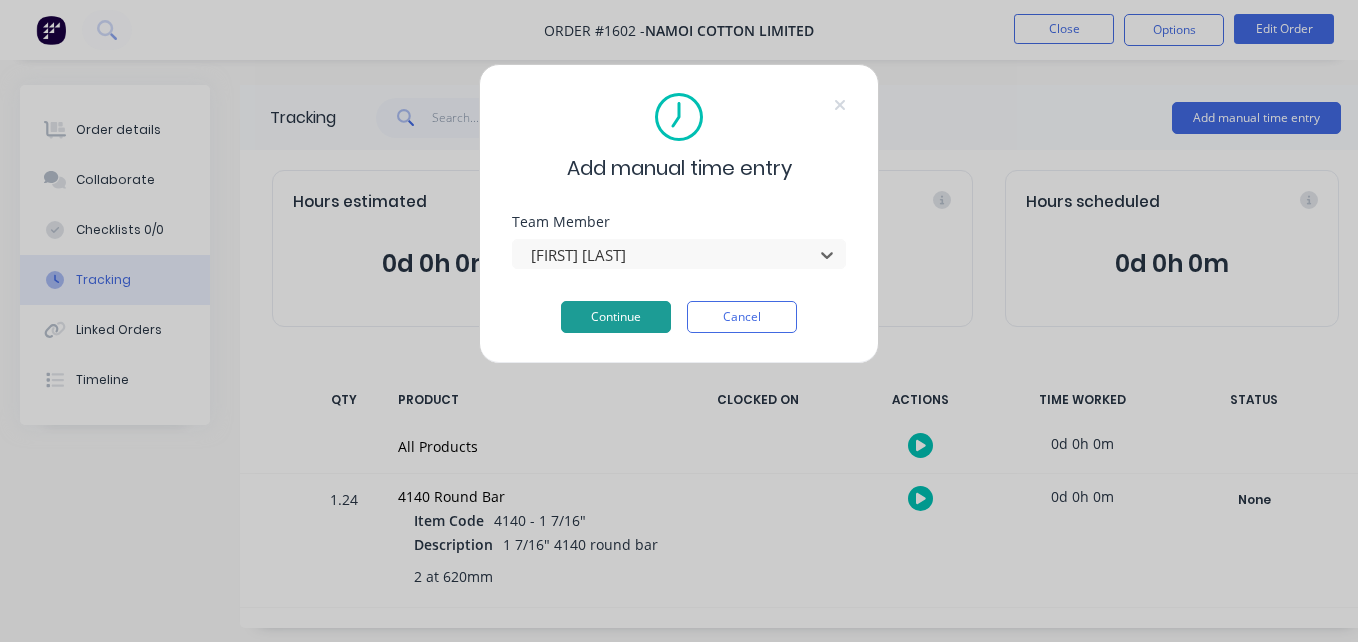 click on "Continue" at bounding box center [616, 317] 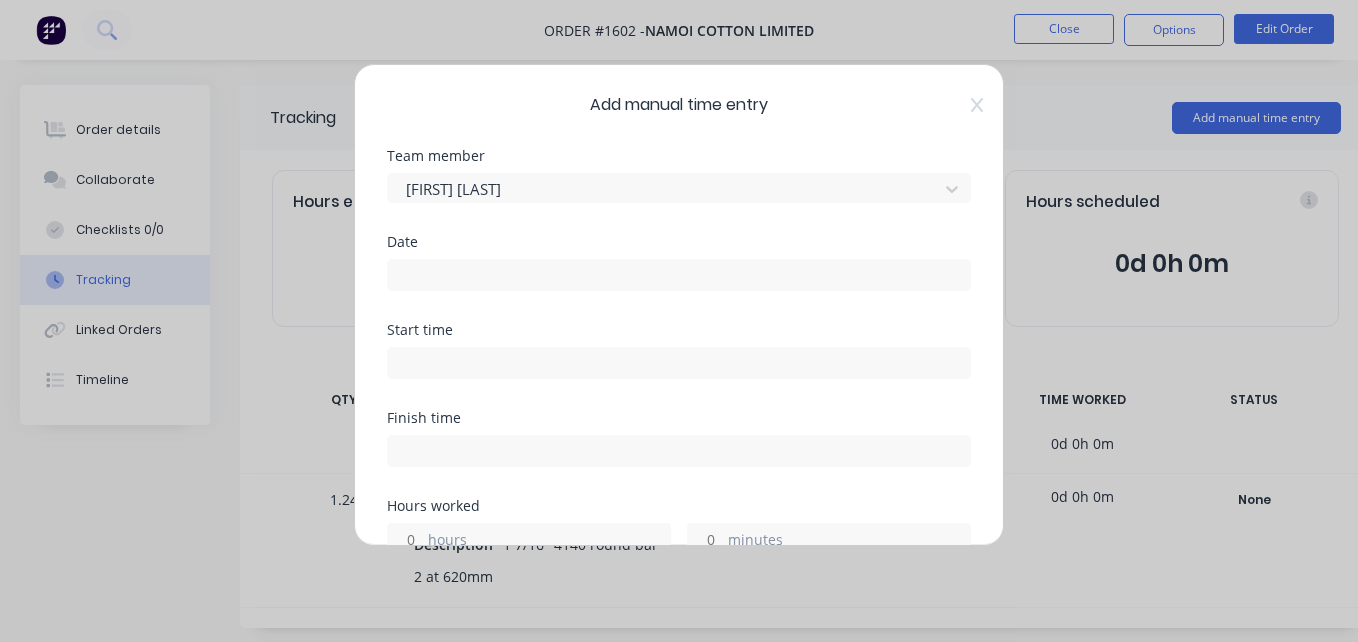 click on "Date" at bounding box center (679, 279) 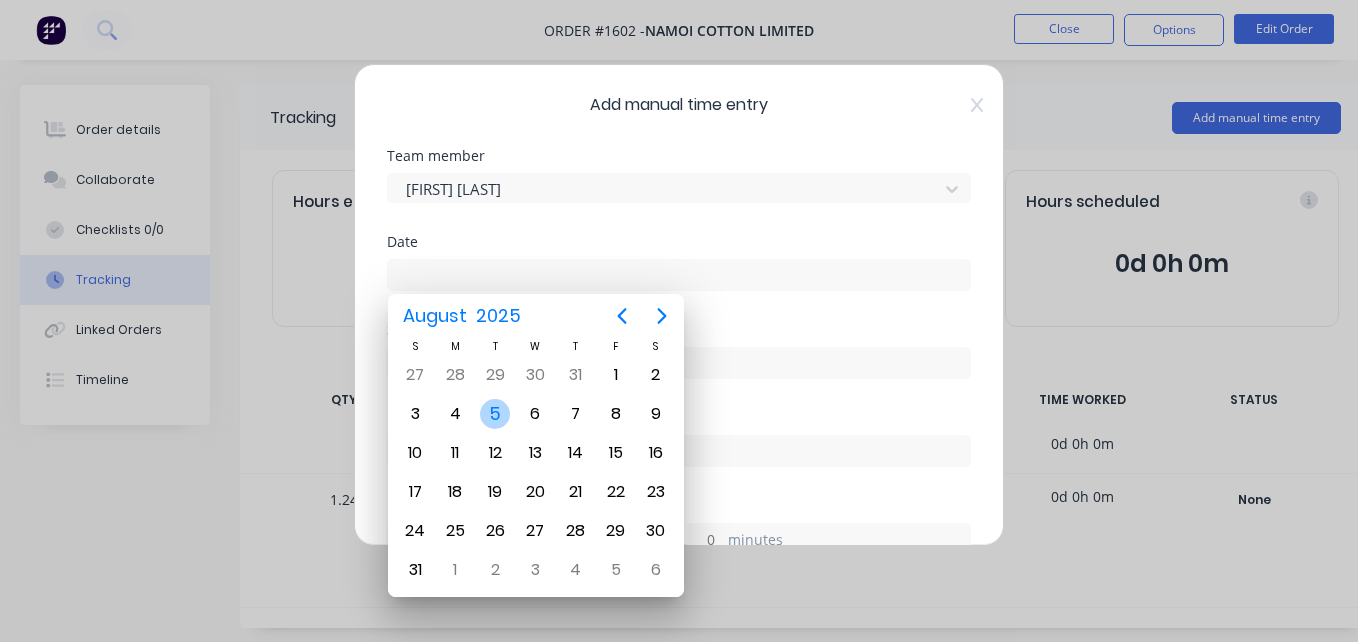 click on "5" at bounding box center (495, 414) 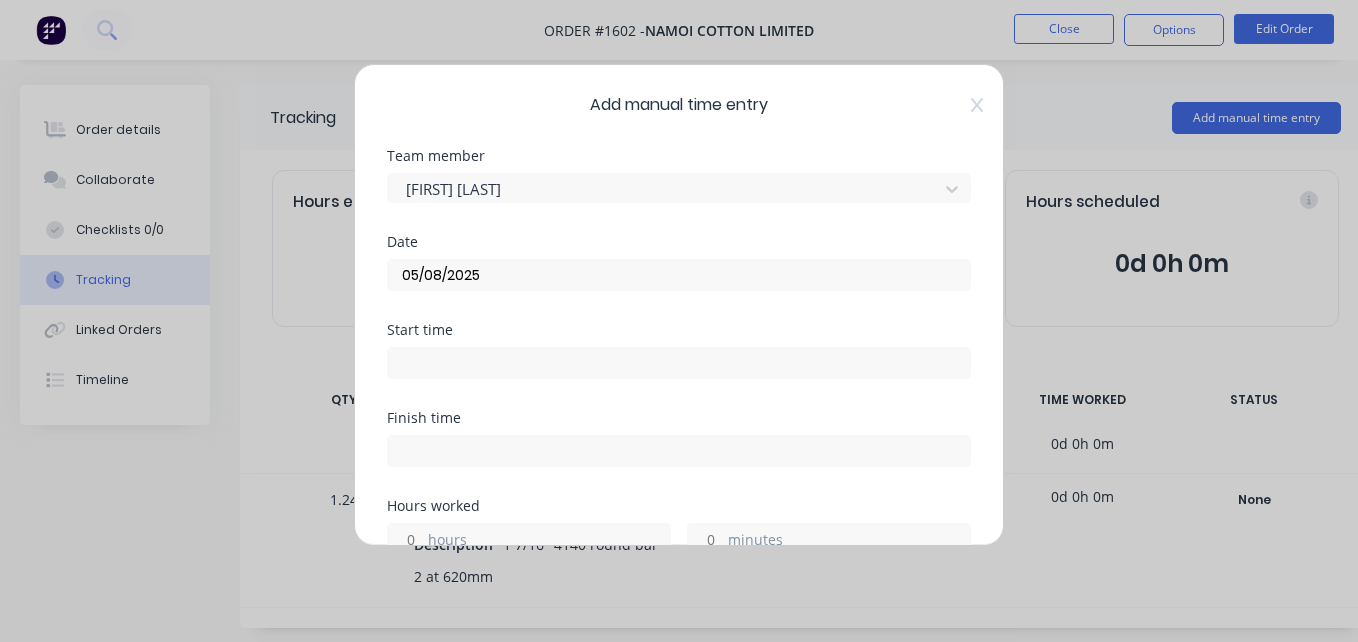 click at bounding box center (679, 360) 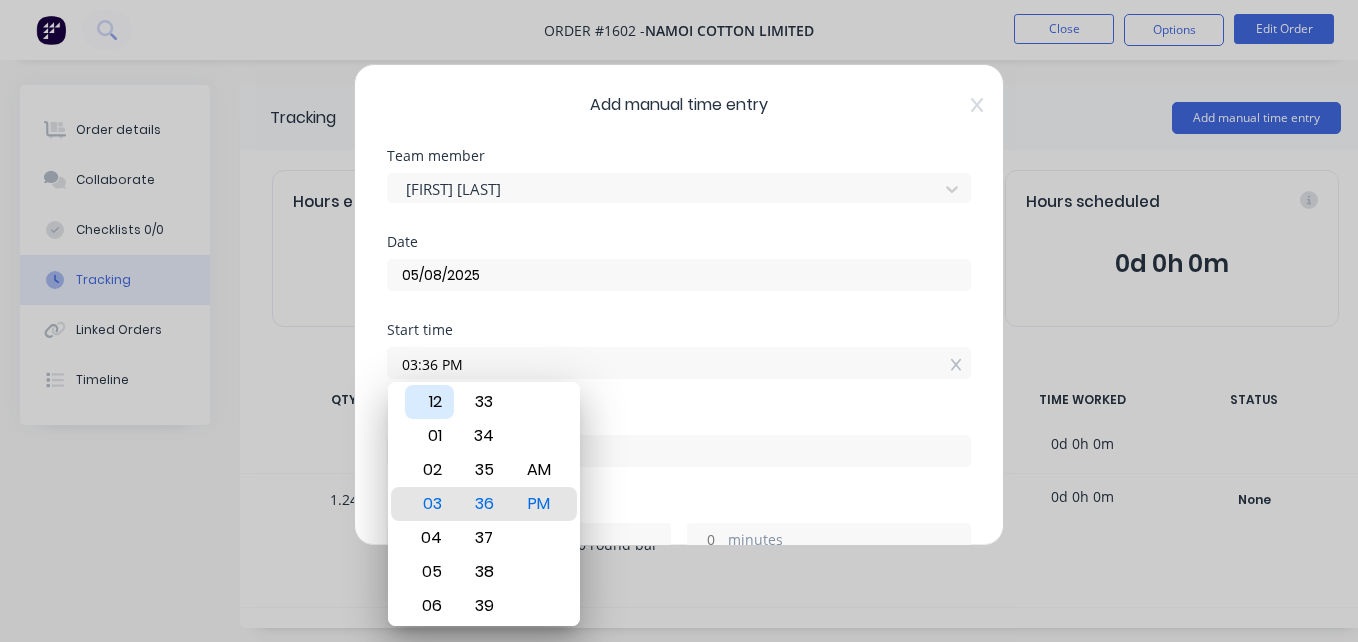 click on "12" at bounding box center [429, 402] 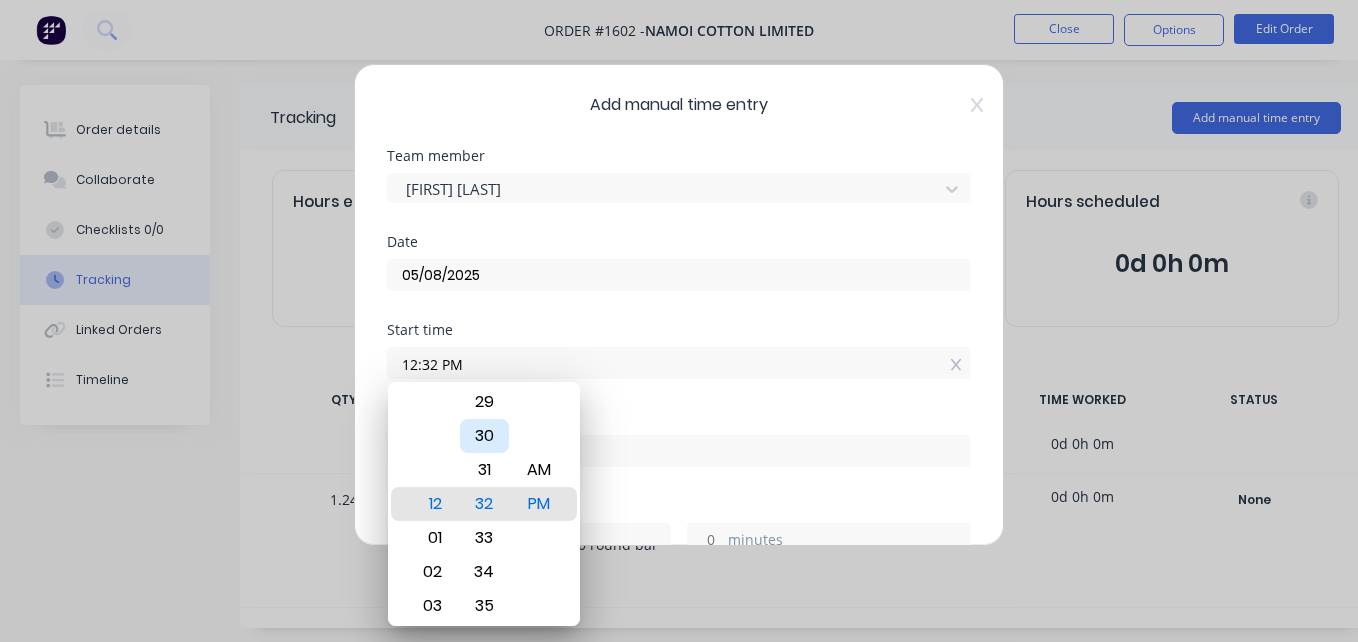 click on "30" at bounding box center [484, 436] 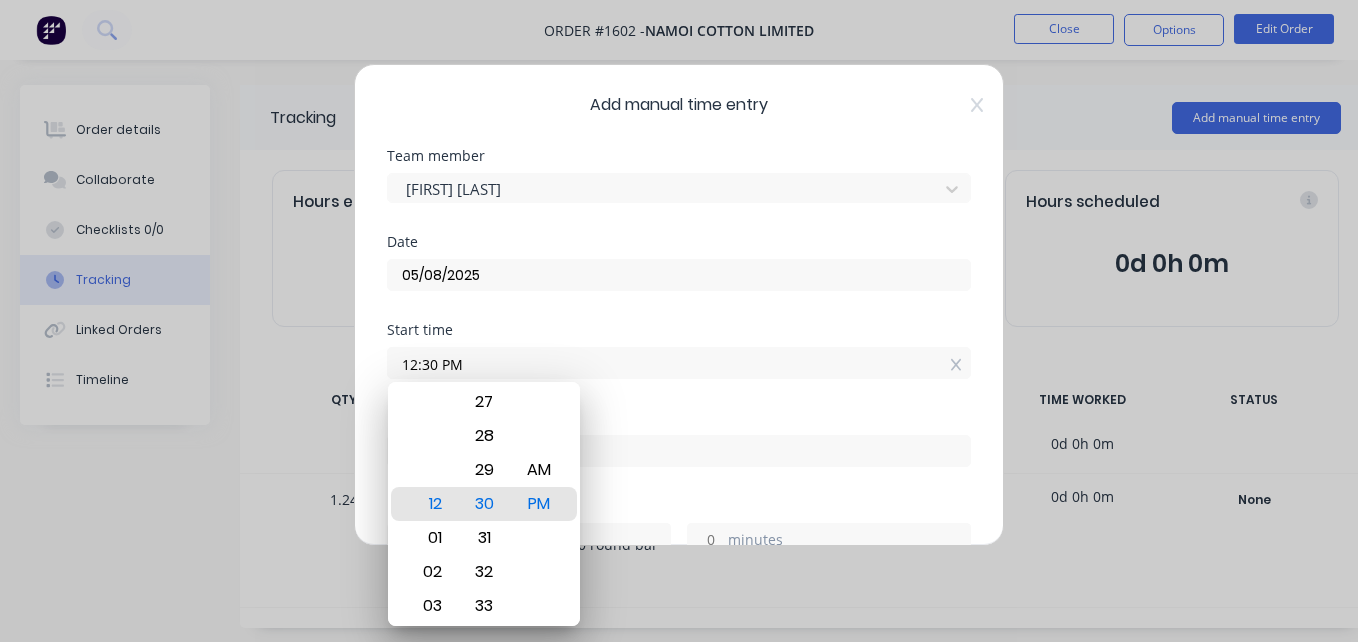 click at bounding box center [679, 451] 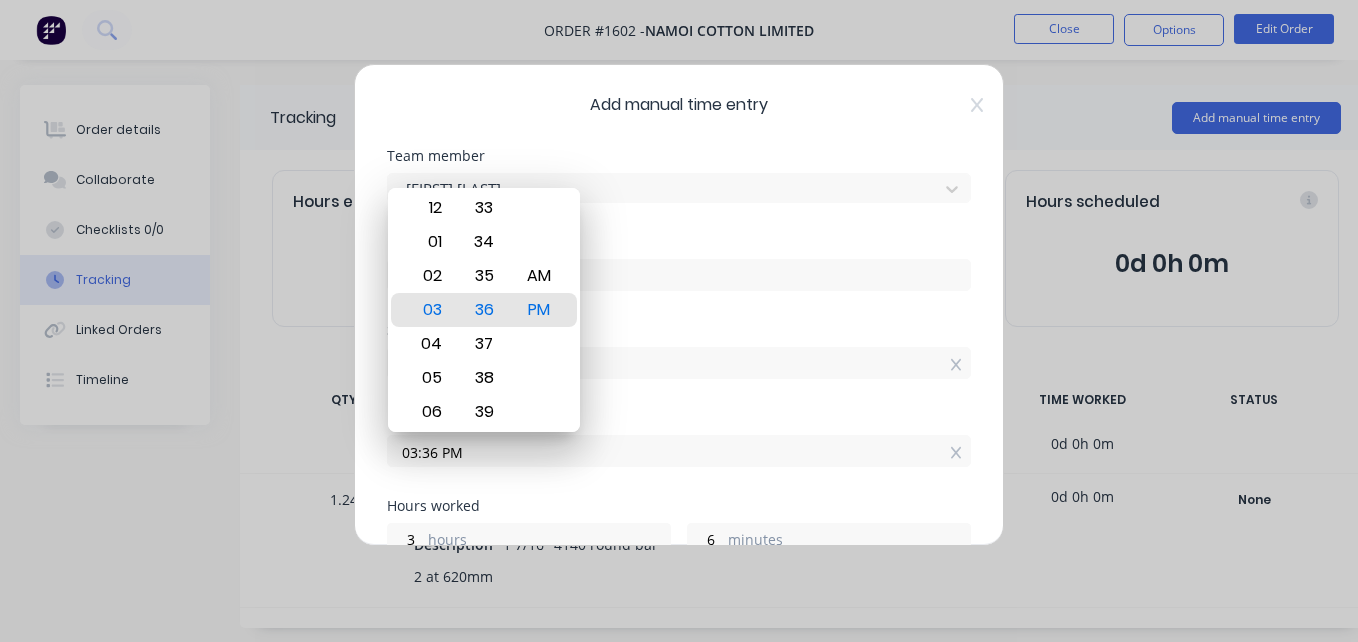 click on "Finish time 03:36 PM" at bounding box center [679, 455] 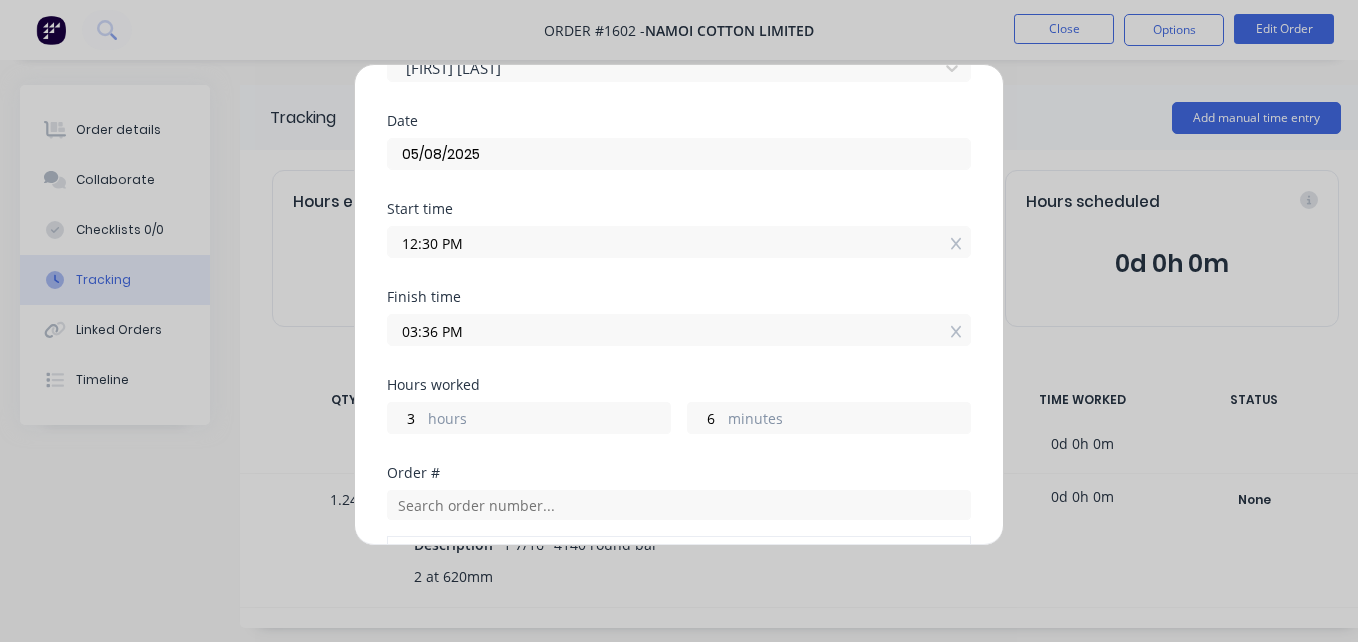 scroll, scrollTop: 122, scrollLeft: 0, axis: vertical 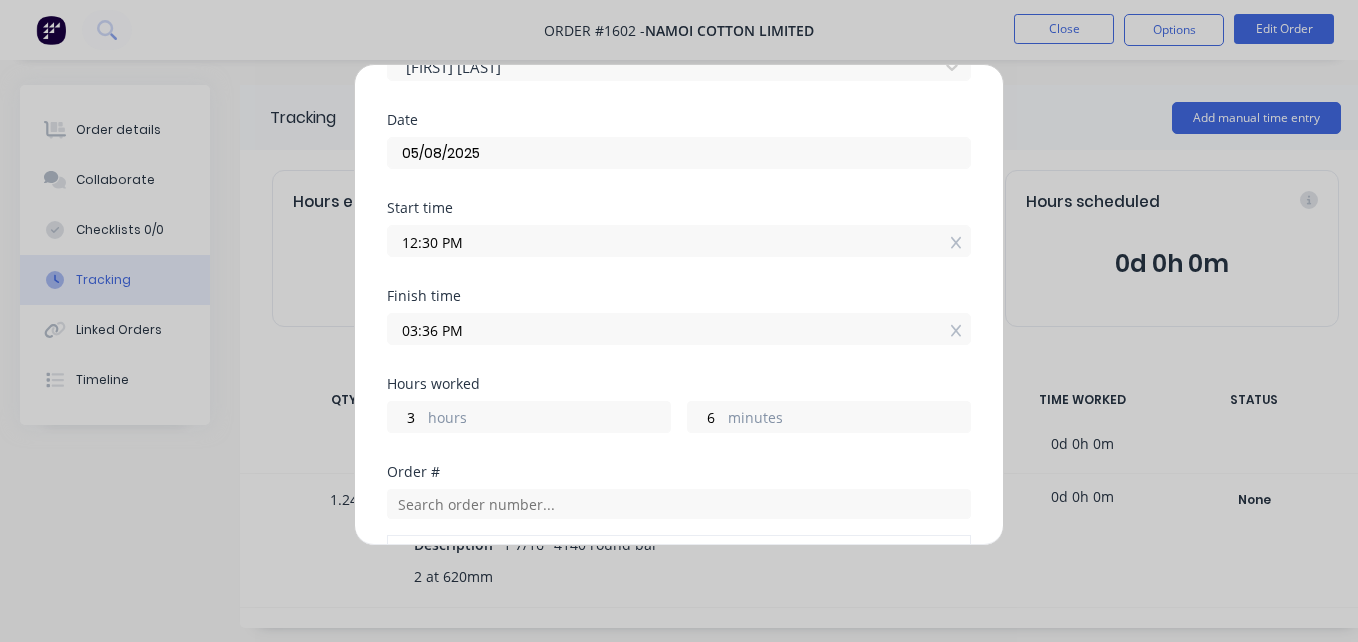 click on "03:36 PM" at bounding box center (679, 329) 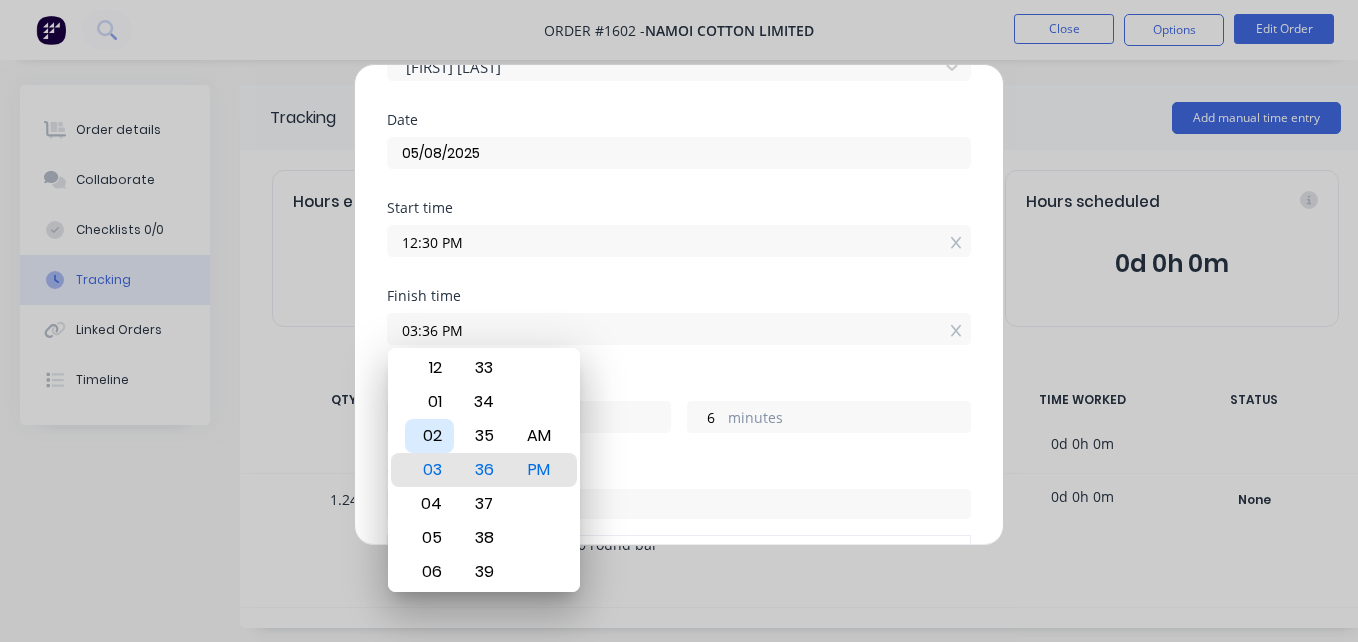 click on "02" at bounding box center (429, 436) 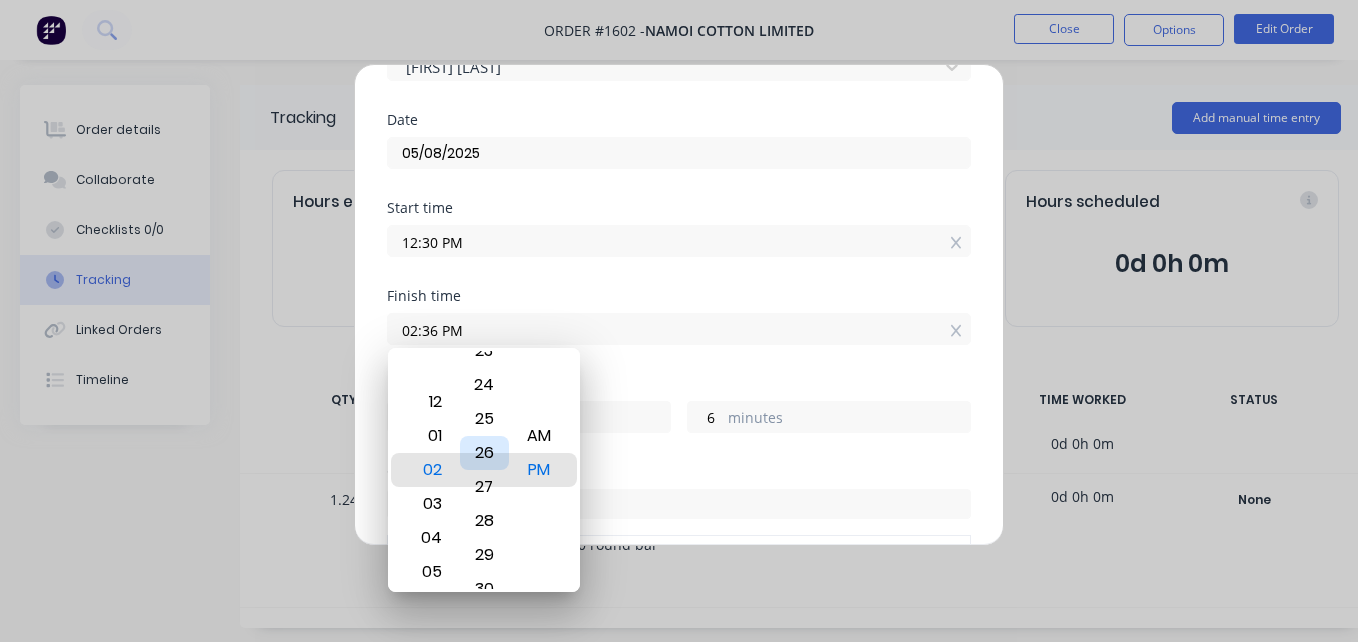 type on "02:26 PM" 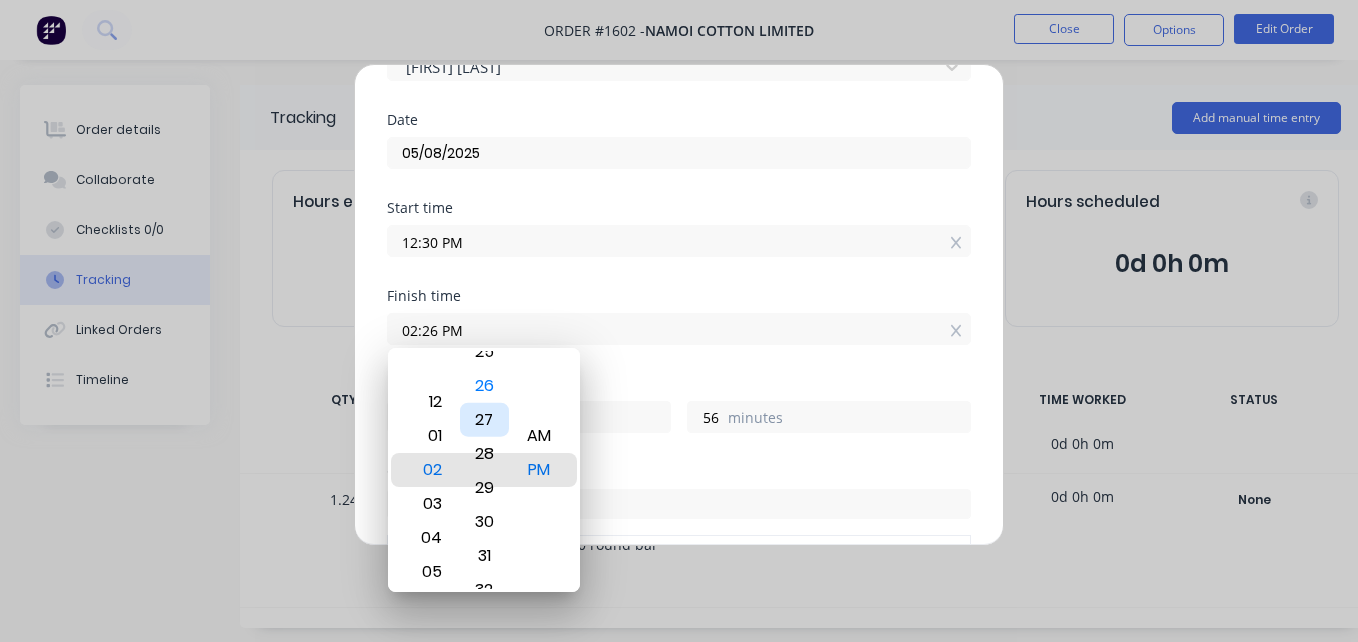 type on "02:29 PM" 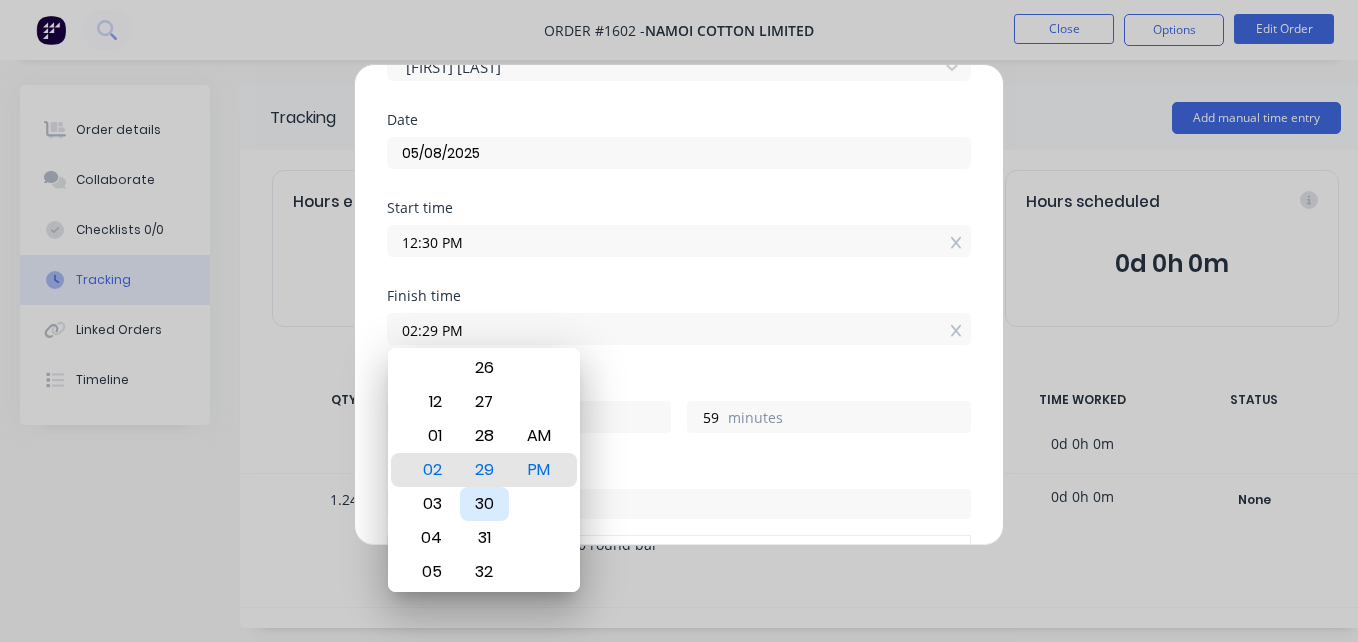 click on "30" at bounding box center (484, 504) 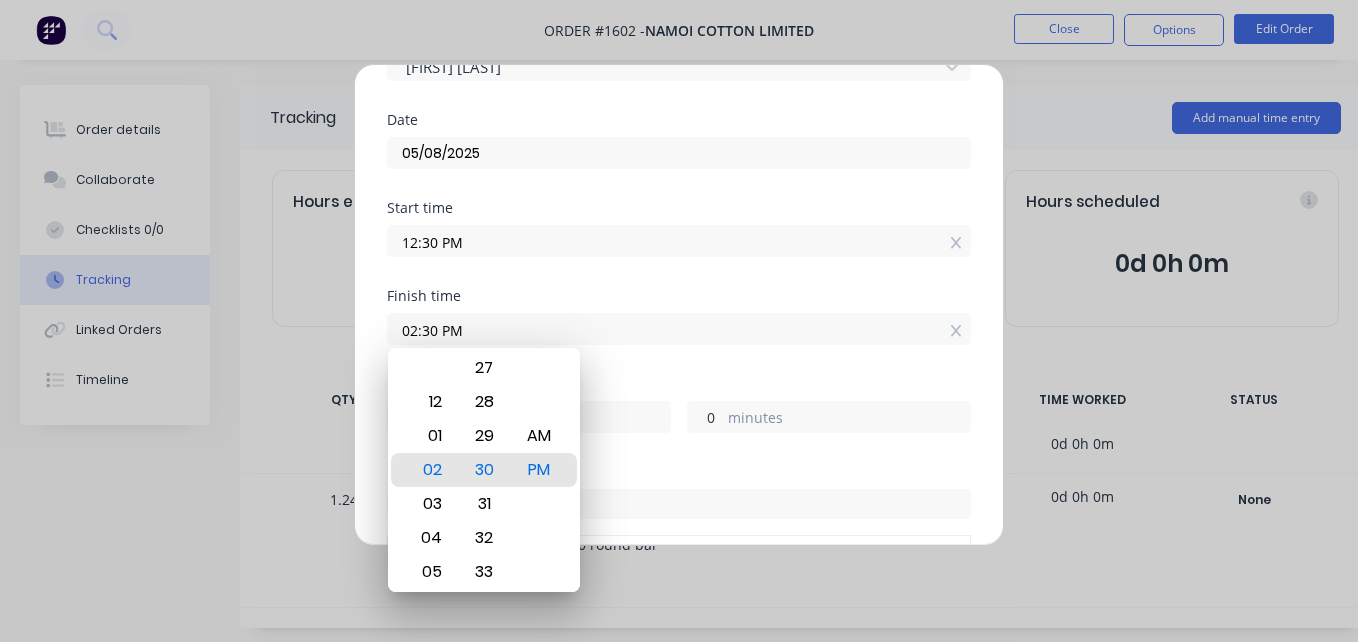 click on "0" at bounding box center [705, 417] 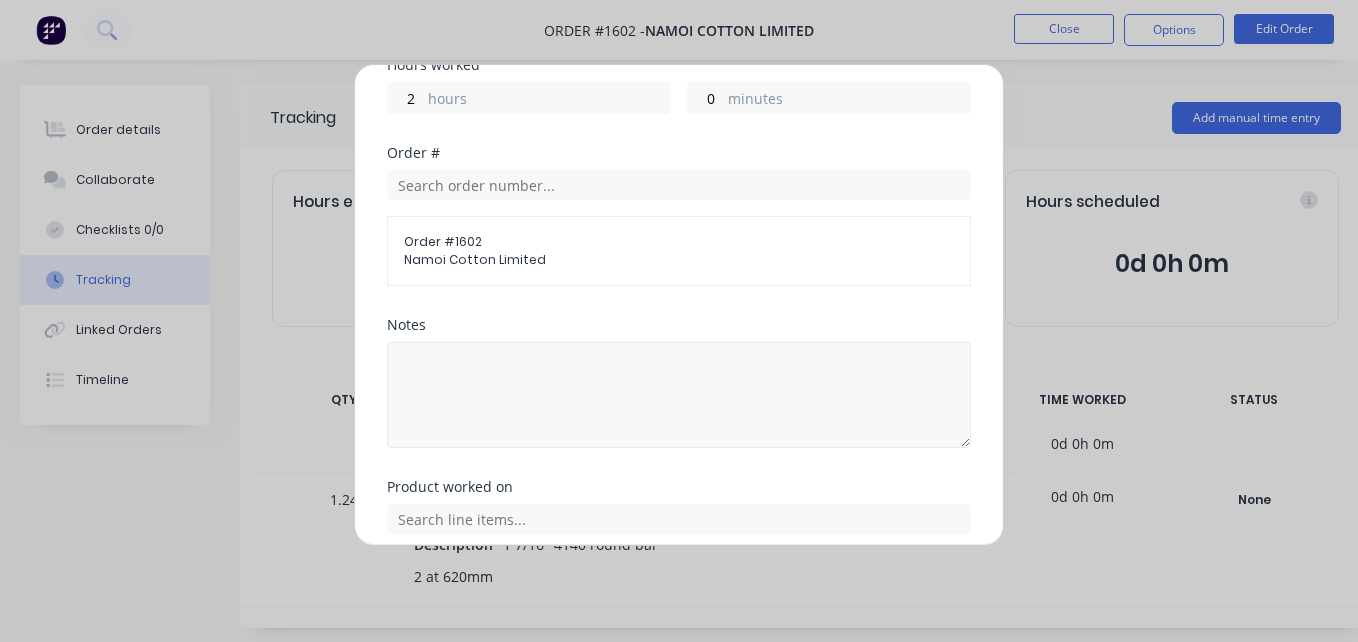 scroll, scrollTop: 590, scrollLeft: 0, axis: vertical 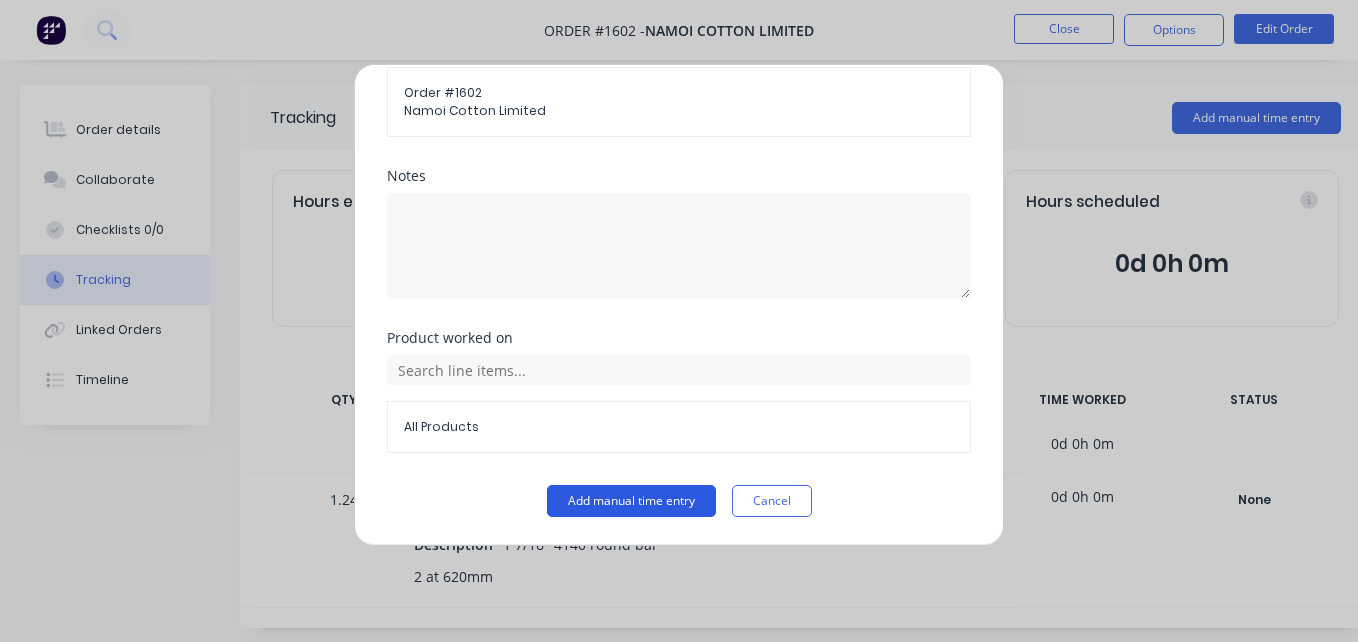 click on "Add manual time entry" at bounding box center [631, 501] 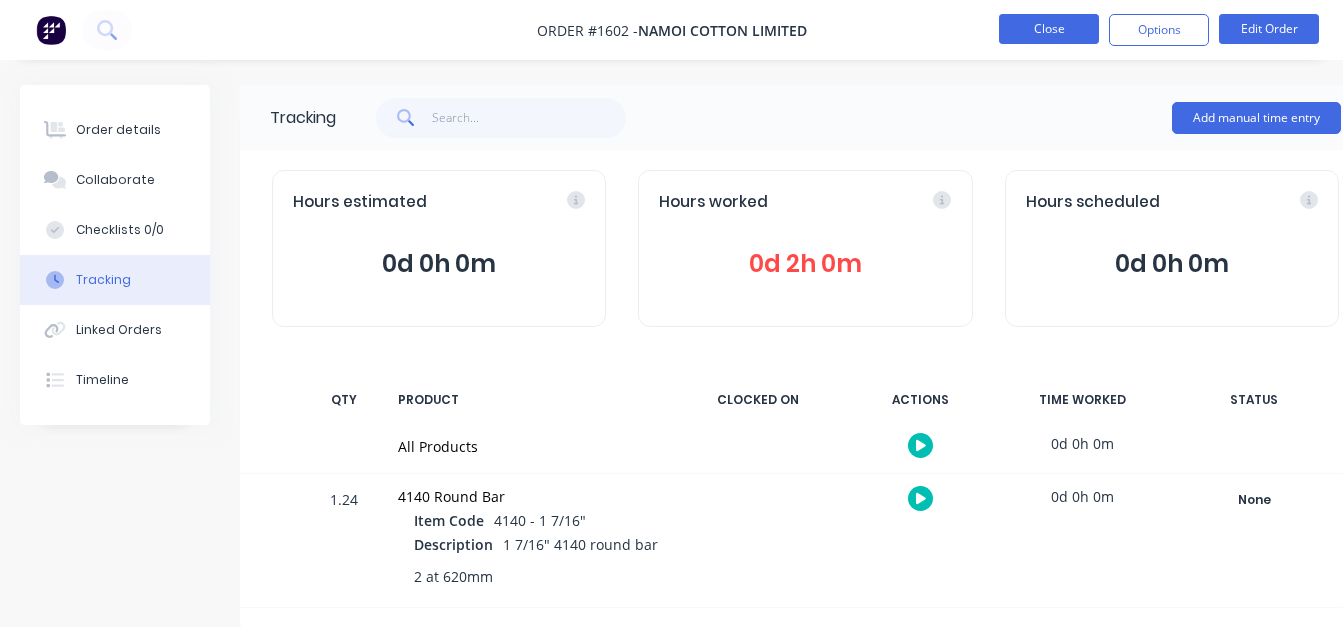 click on "Close" at bounding box center (1049, 29) 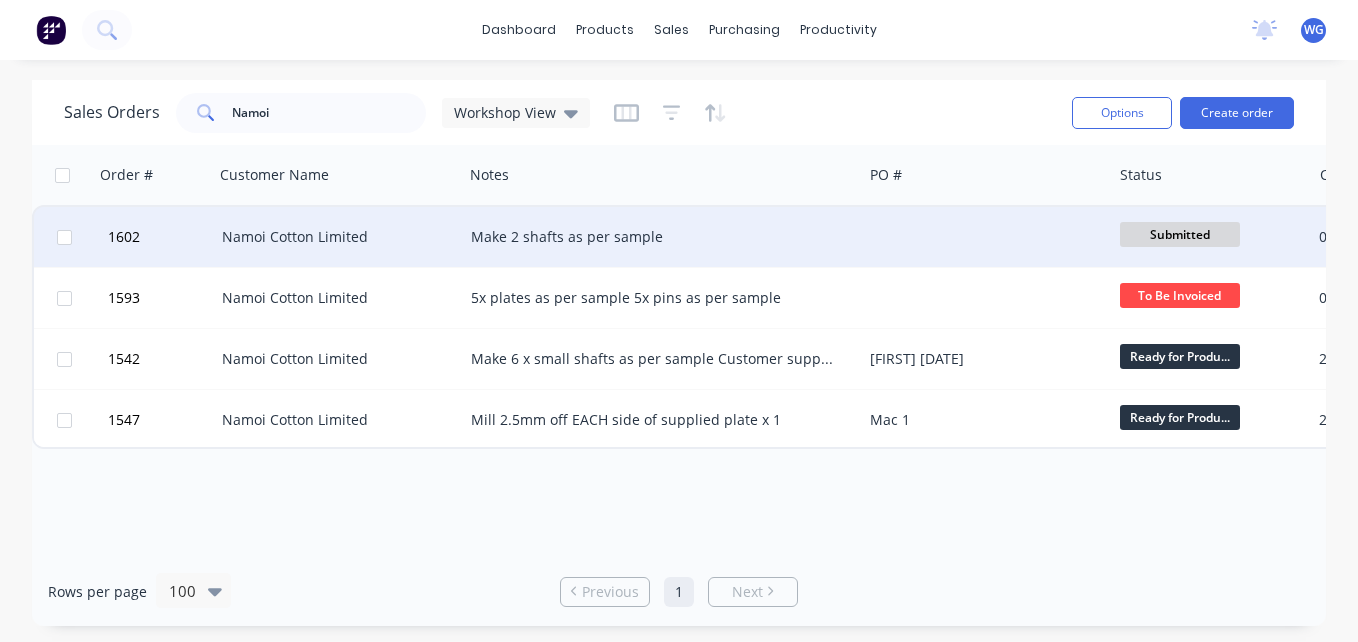 click on "Submitted" at bounding box center (1180, 234) 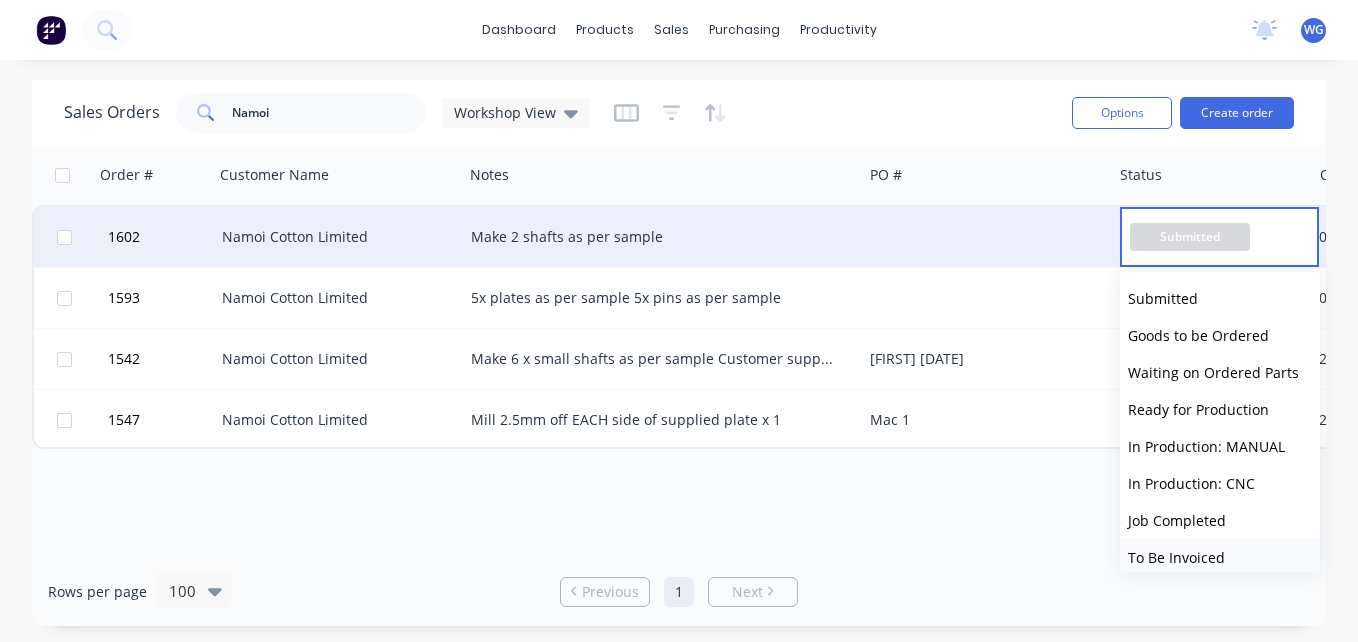 click on "To Be Invoiced" at bounding box center [1176, 557] 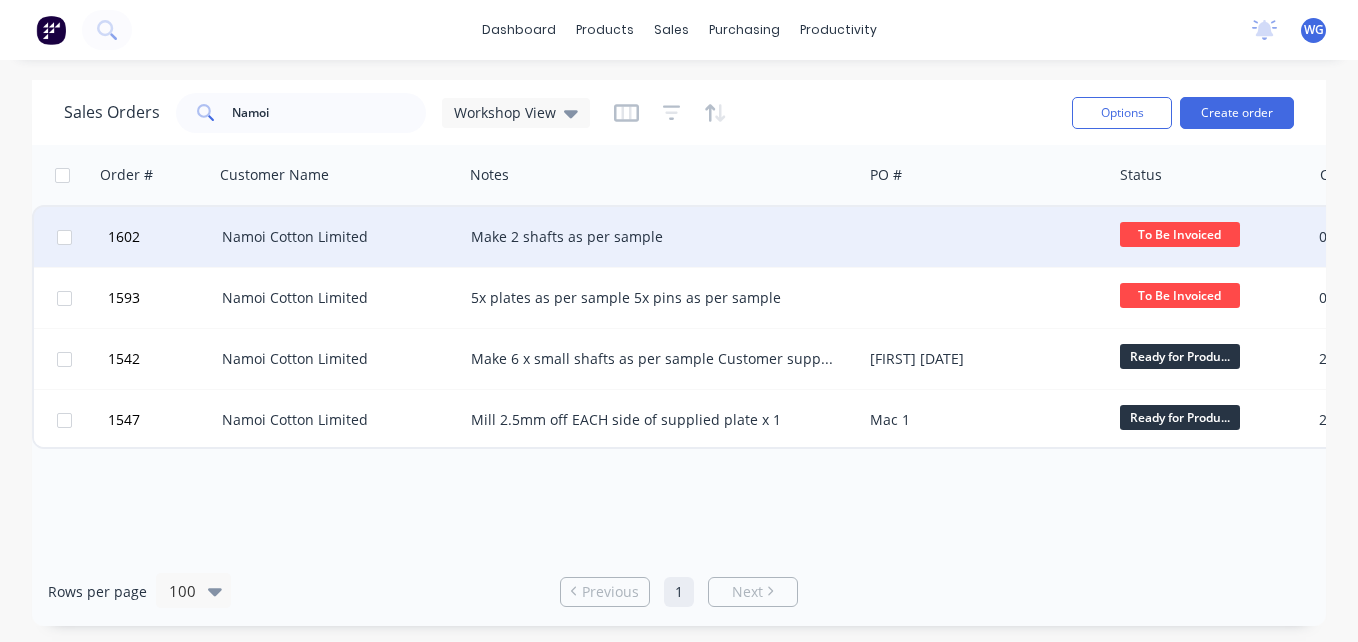 click on "Rows per page 100   Previous 1 Next" at bounding box center [679, 591] 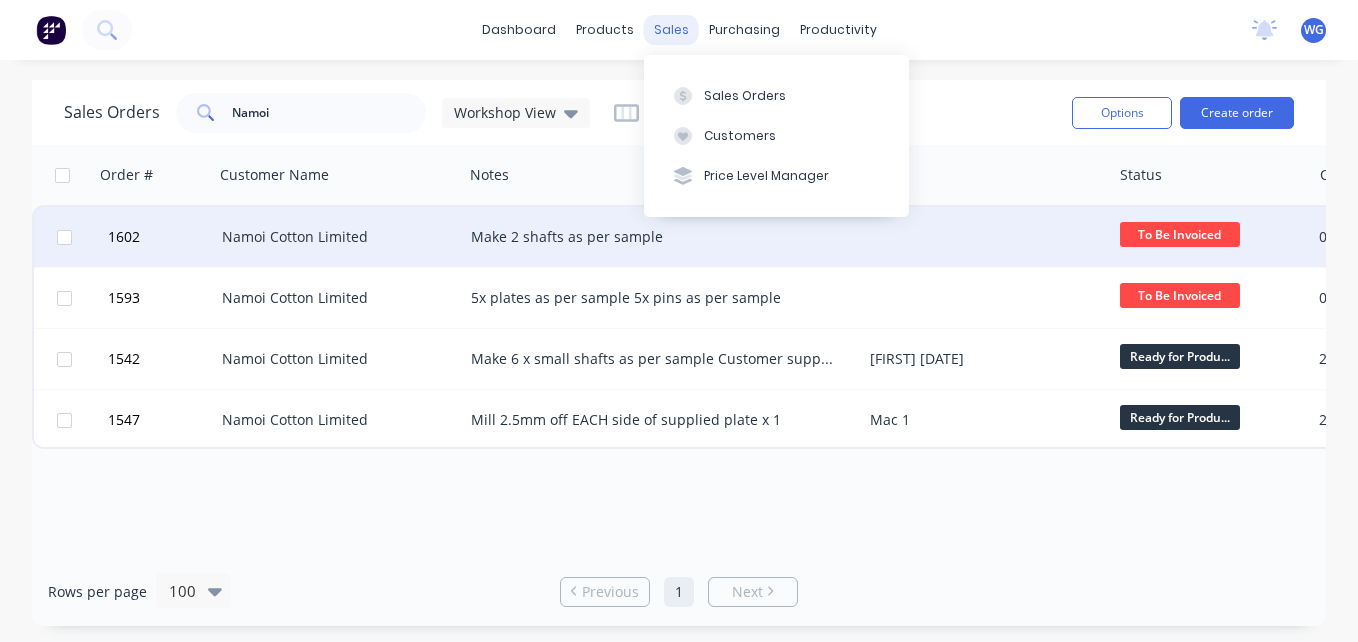 click on "sales" at bounding box center [671, 30] 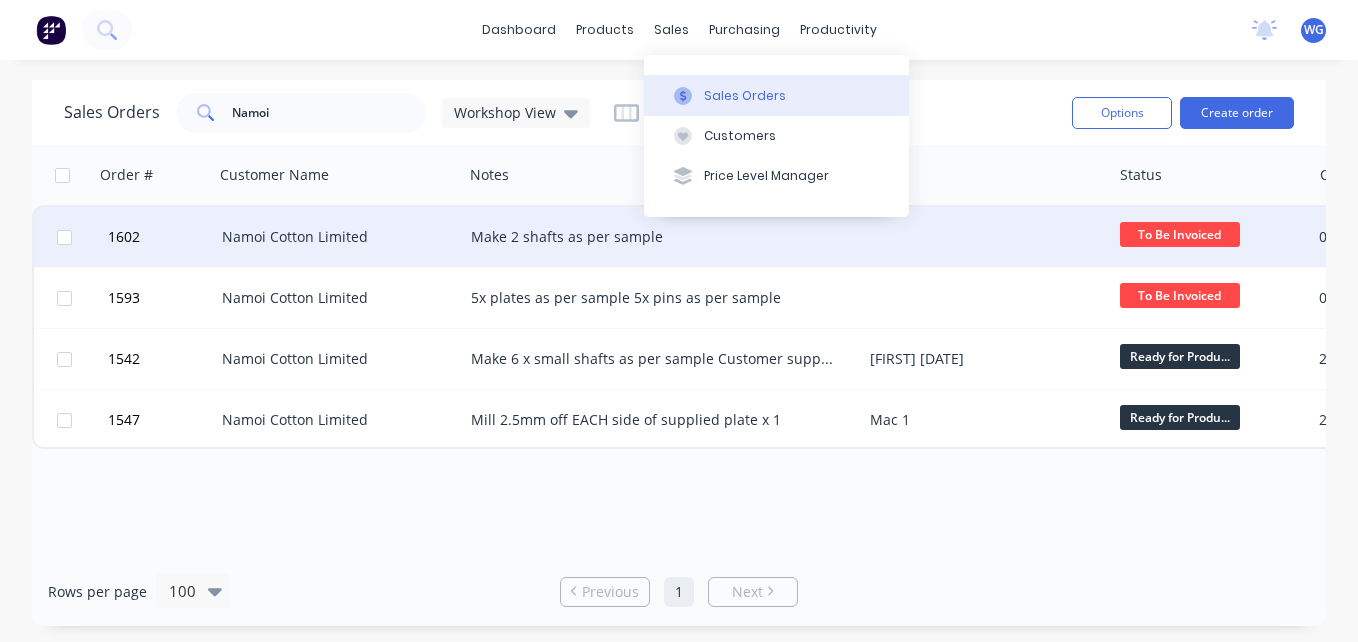 click on "Sales Orders" at bounding box center (776, 95) 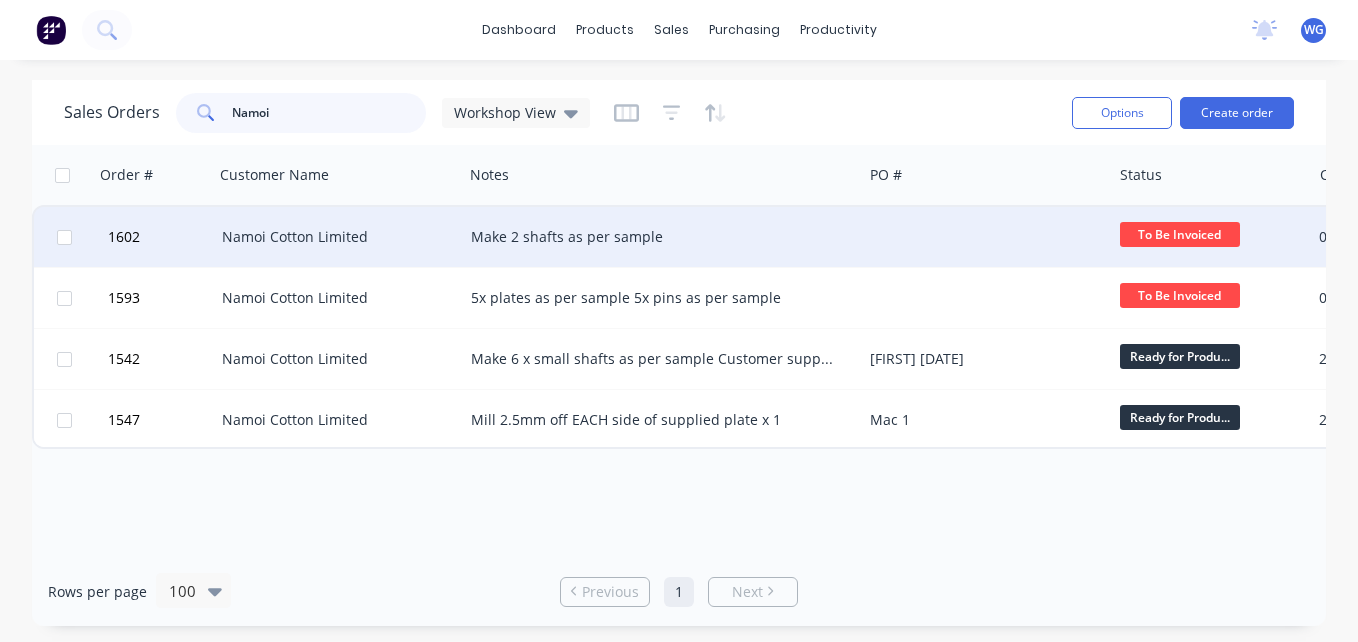 drag, startPoint x: 327, startPoint y: 122, endPoint x: 255, endPoint y: 118, distance: 72.11102 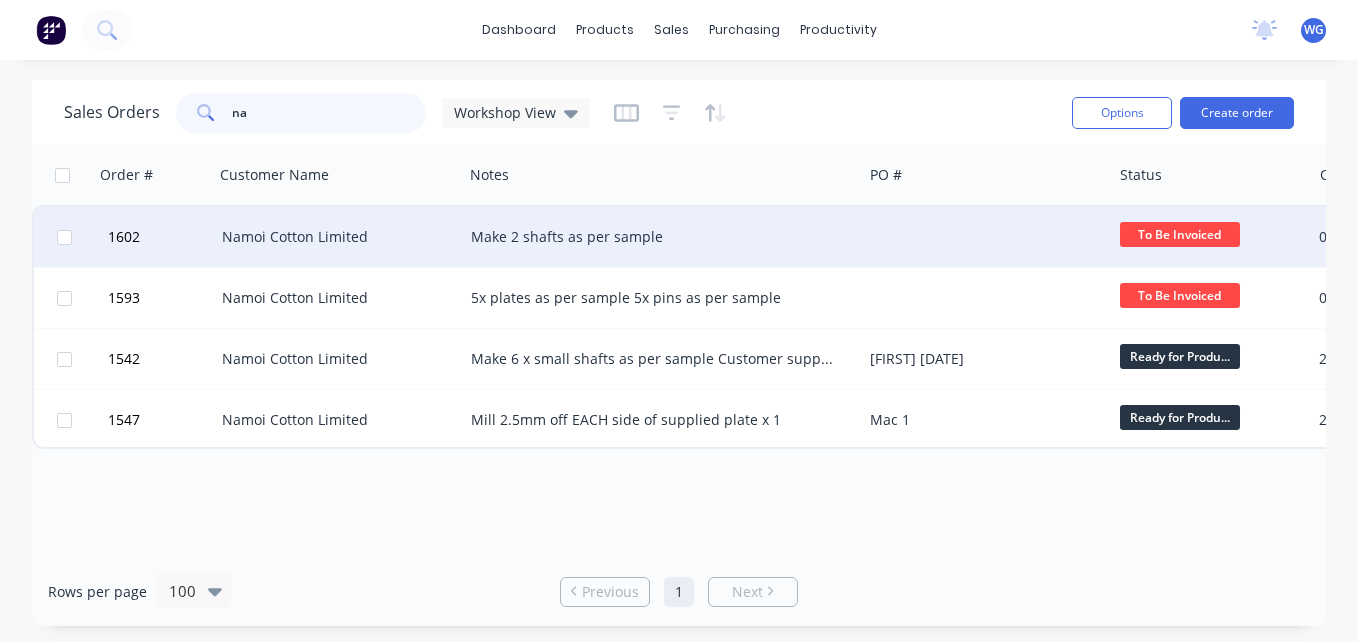 type on "n" 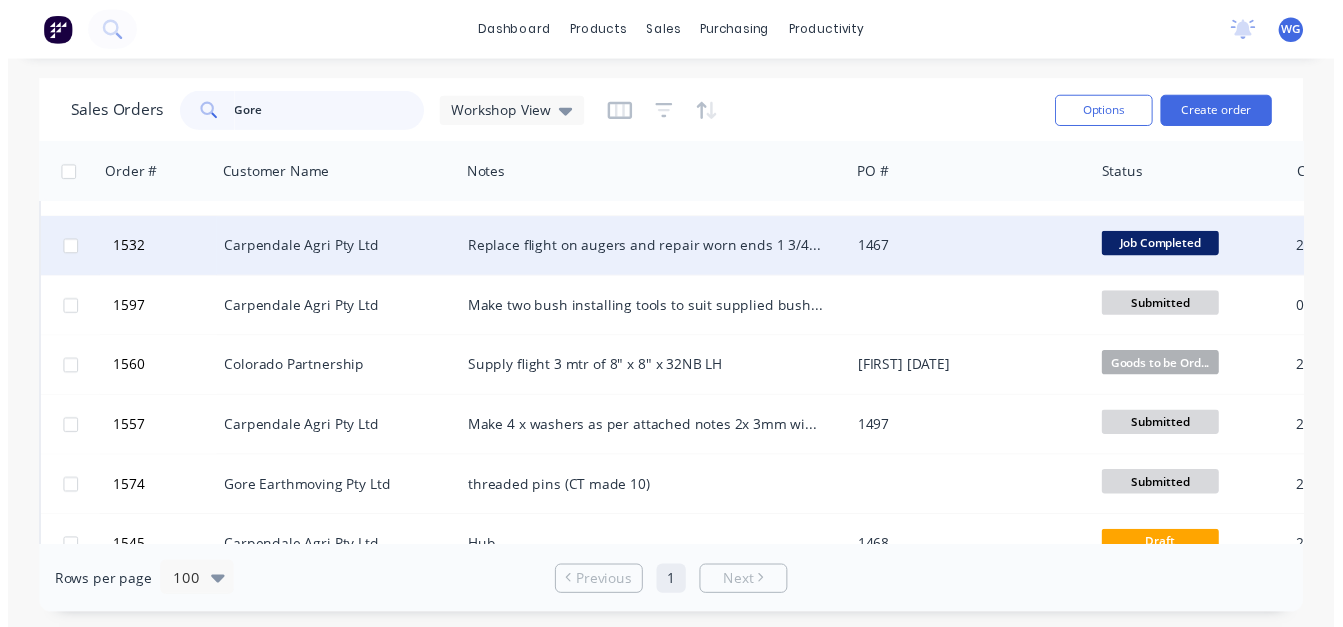 scroll, scrollTop: 85, scrollLeft: 0, axis: vertical 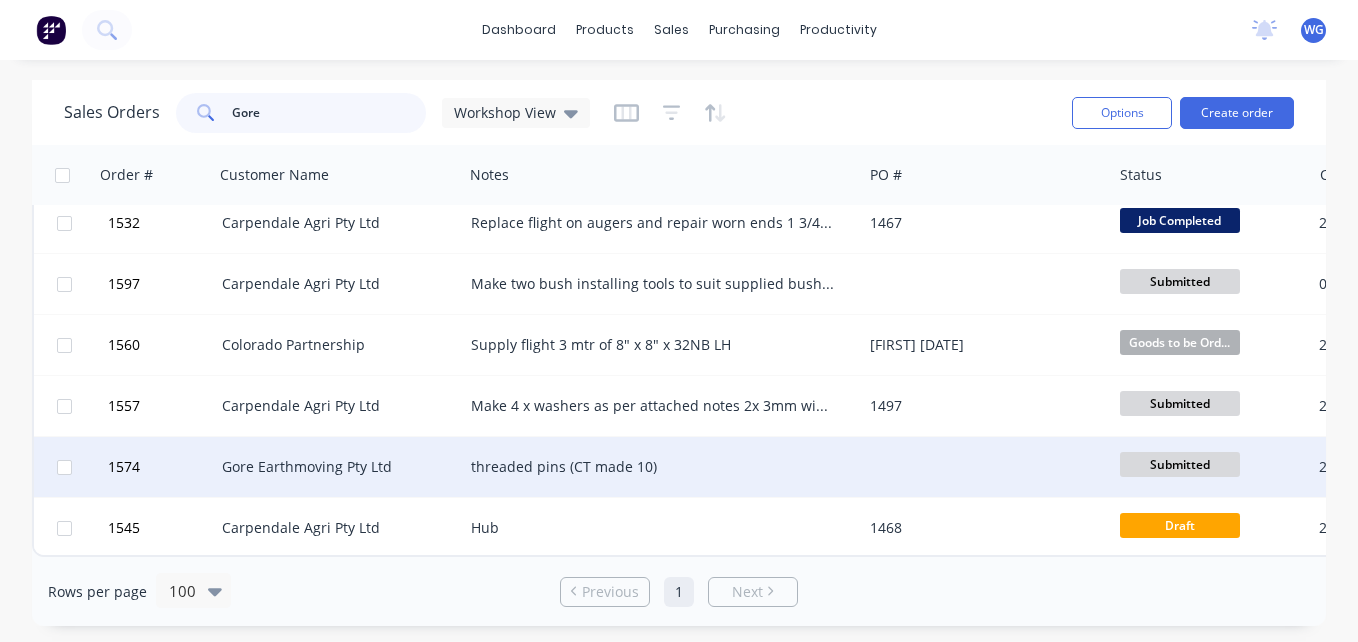type on "Gore" 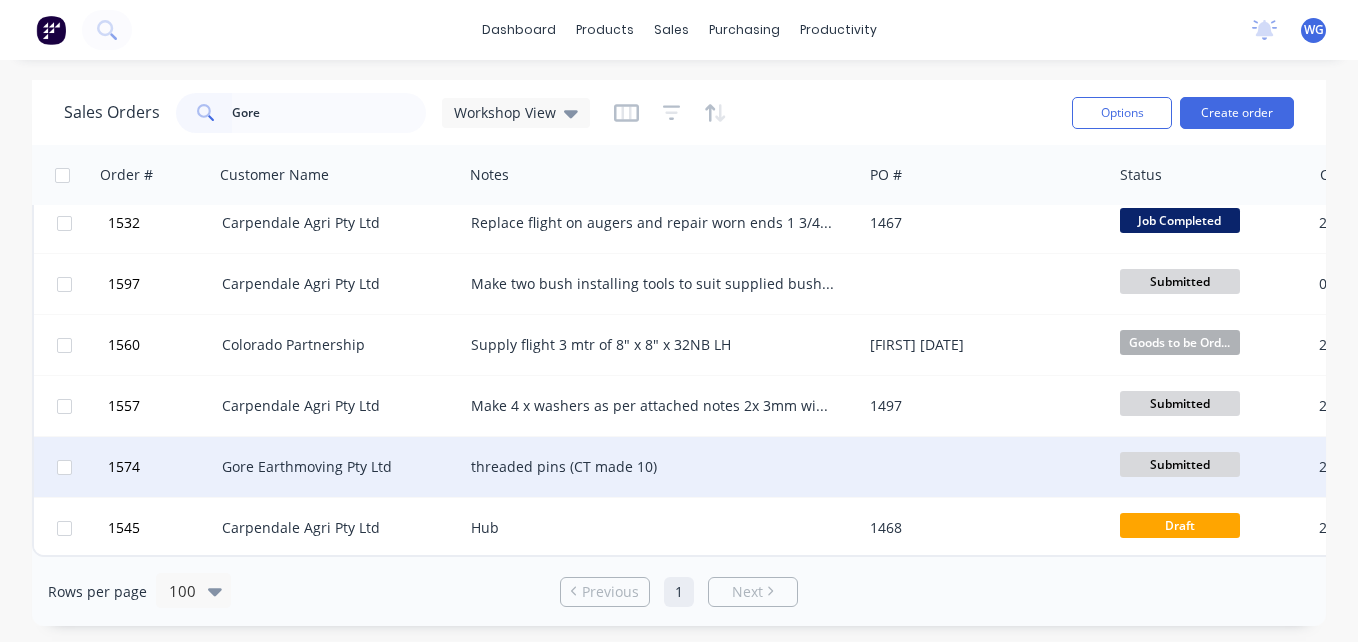 click on "Gore Earthmoving Pty Ltd" at bounding box center [333, 467] 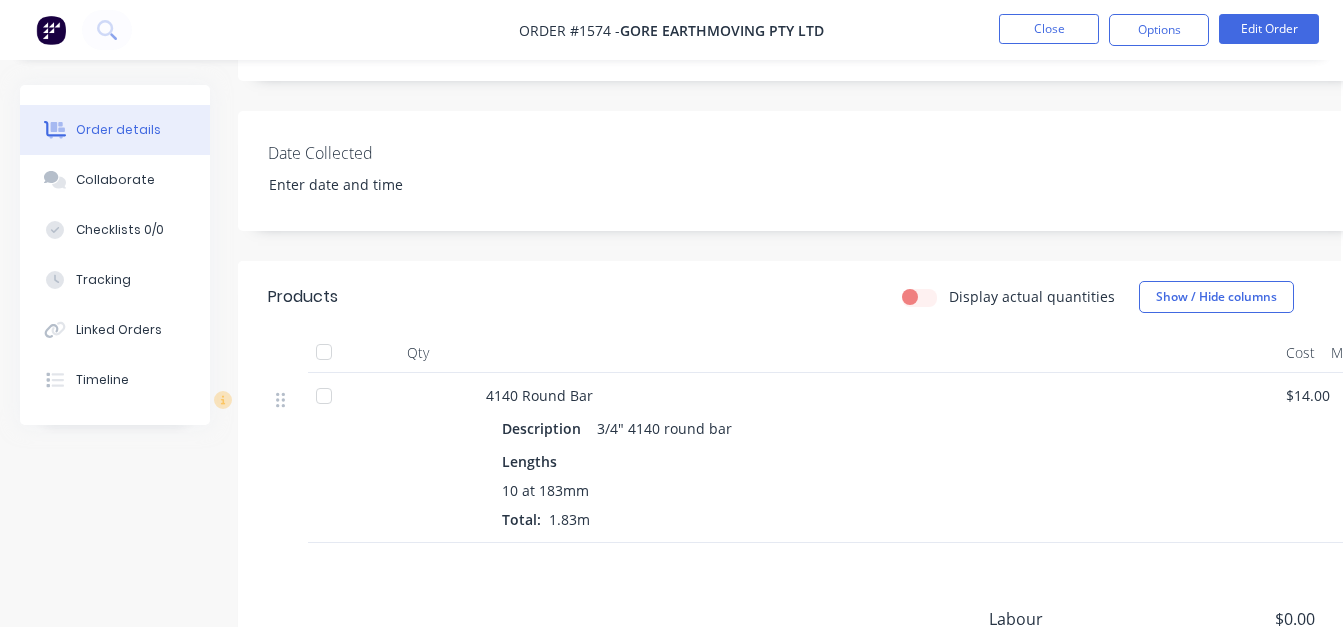 scroll, scrollTop: 0, scrollLeft: 2, axis: horizontal 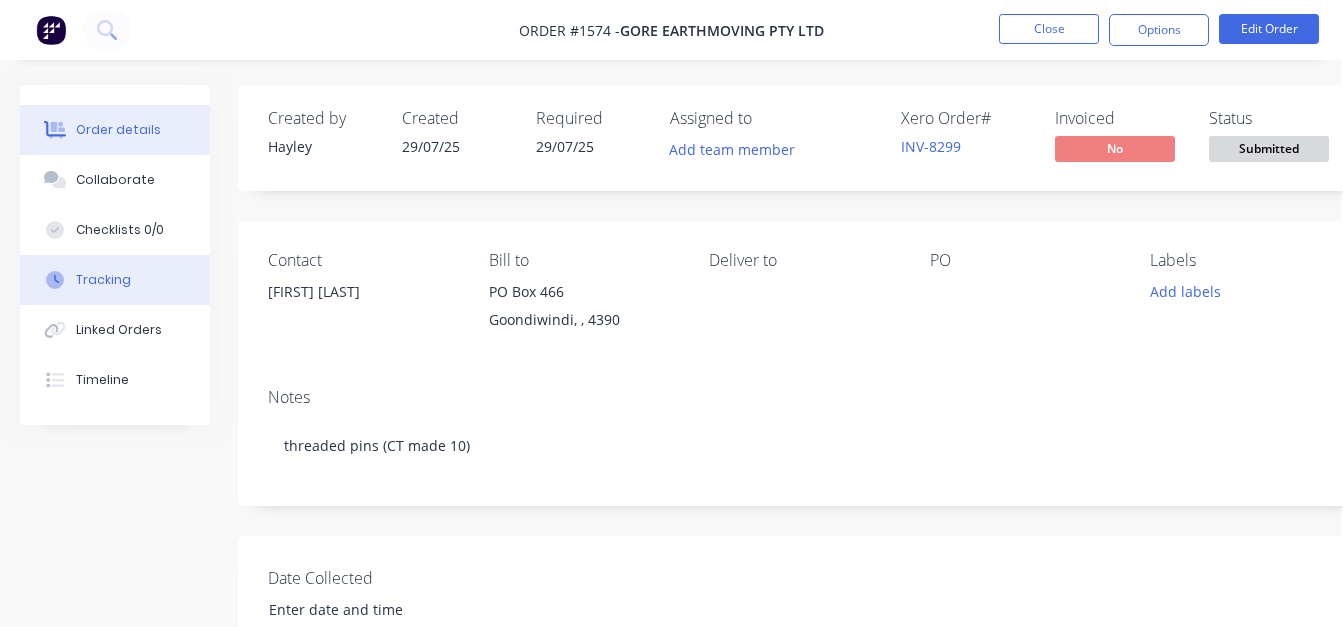 click on "Tracking" at bounding box center [115, 280] 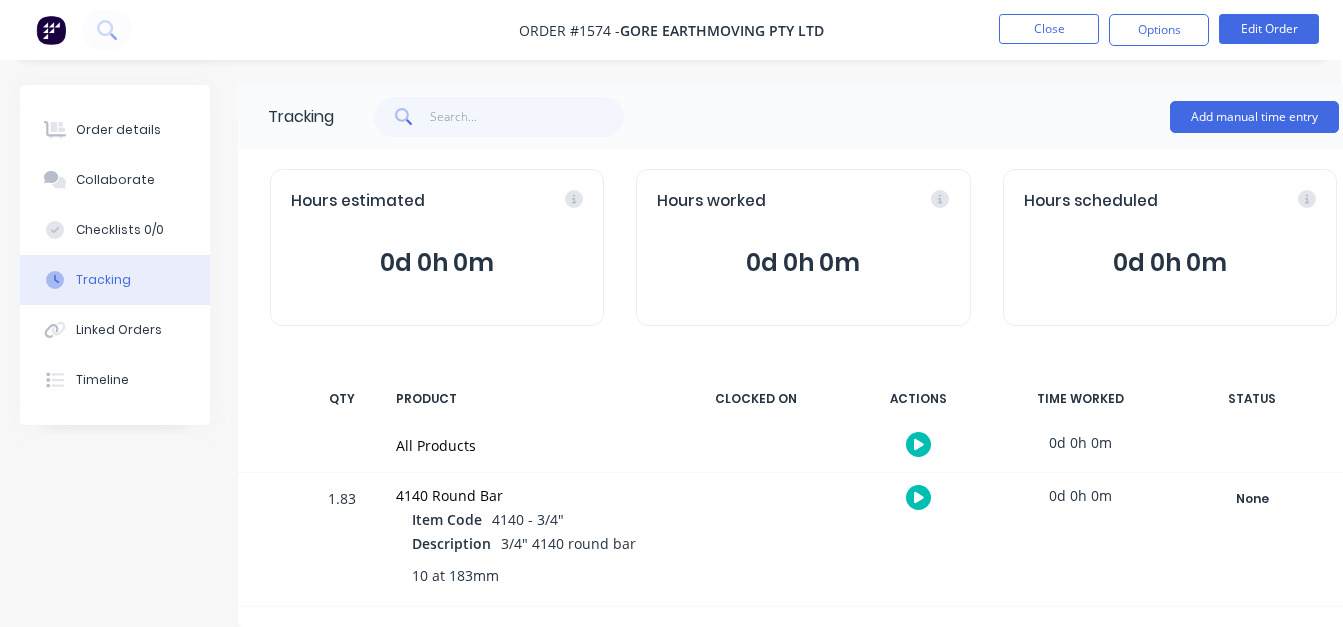 scroll, scrollTop: 15, scrollLeft: 2, axis: both 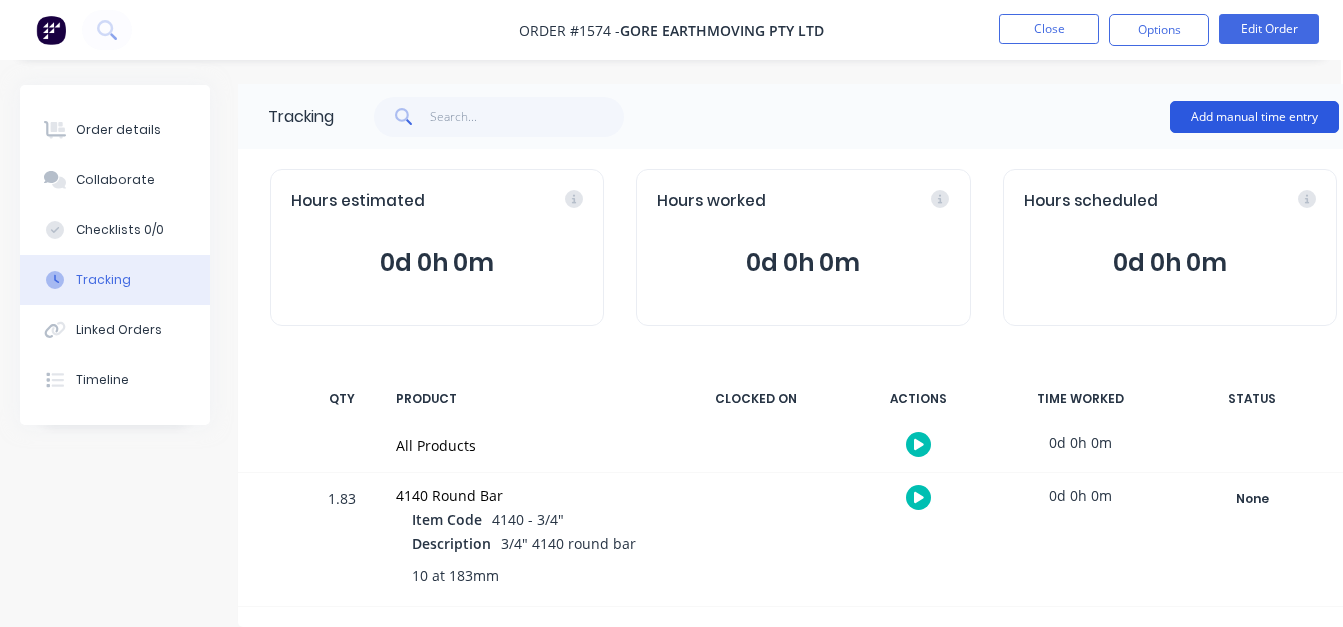 click on "Add manual time entry" at bounding box center [1254, 117] 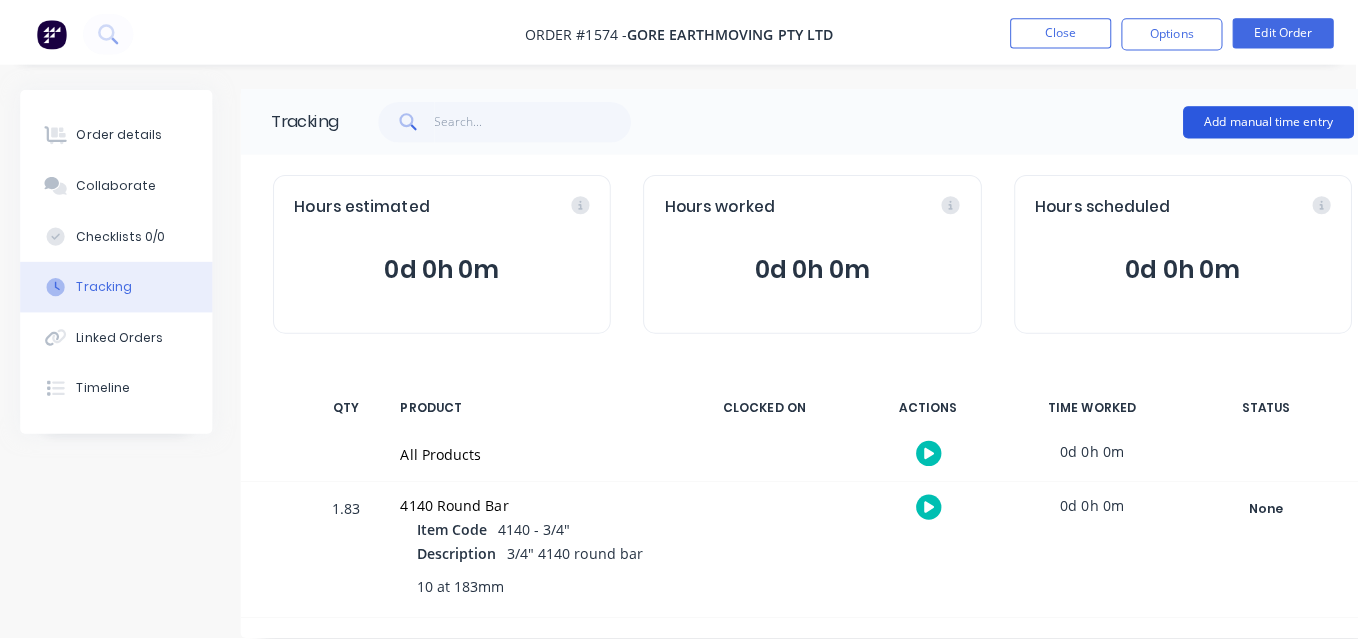 scroll, scrollTop: 0, scrollLeft: 2, axis: horizontal 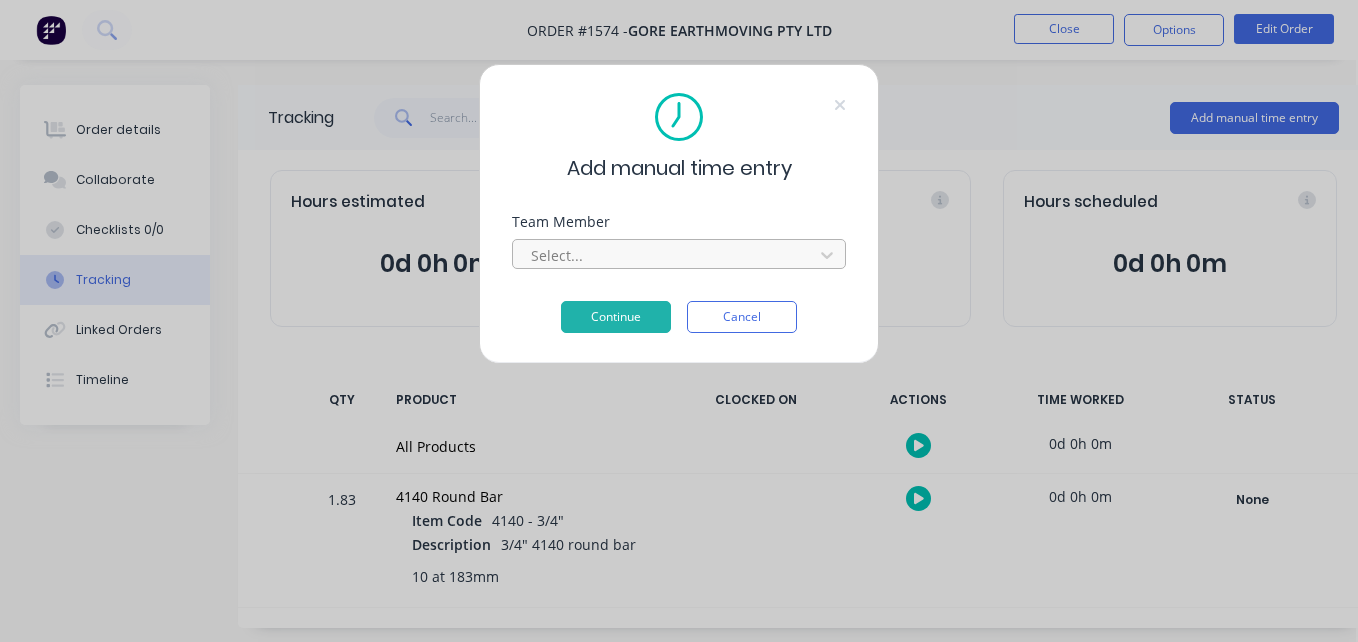 click at bounding box center [666, 255] 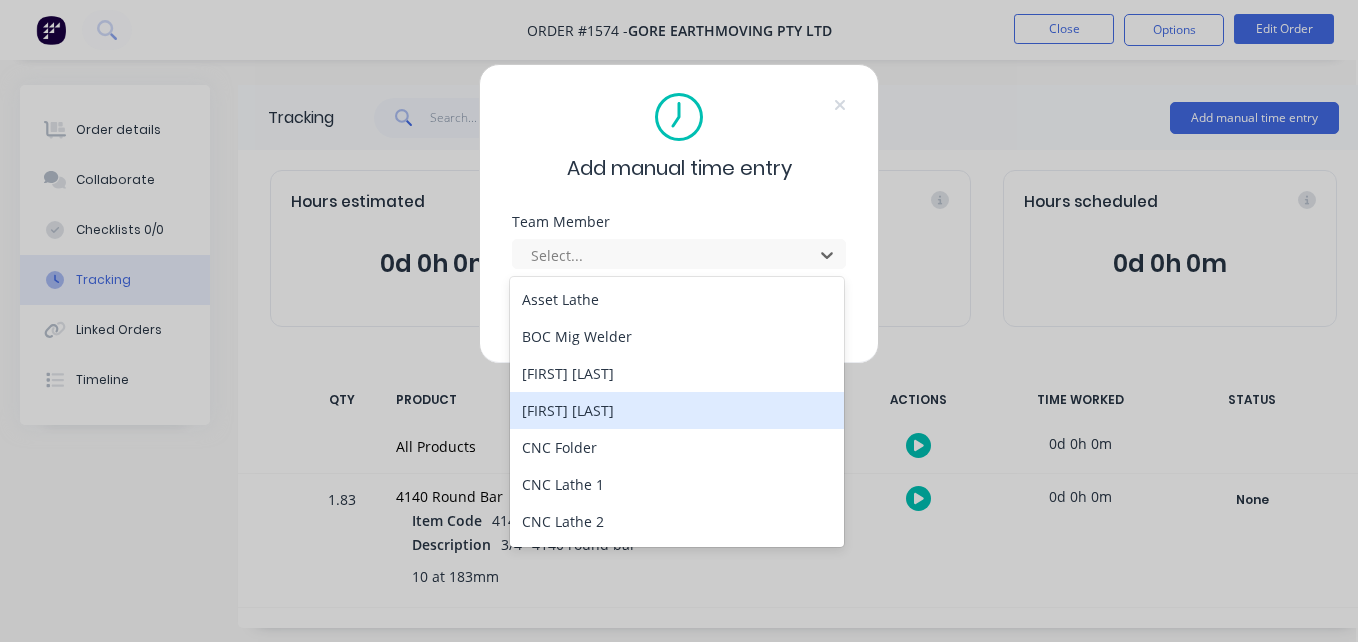click on "[FIRST] [LAST]" at bounding box center [677, 410] 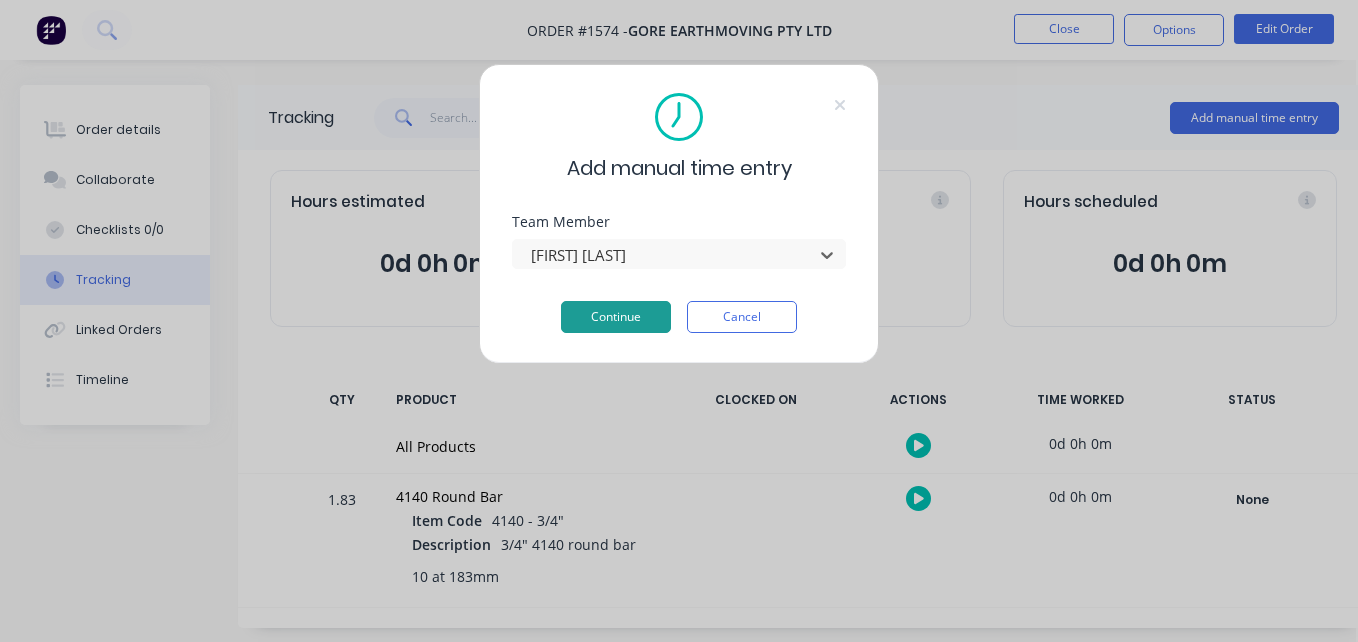 click on "Continue" at bounding box center (616, 317) 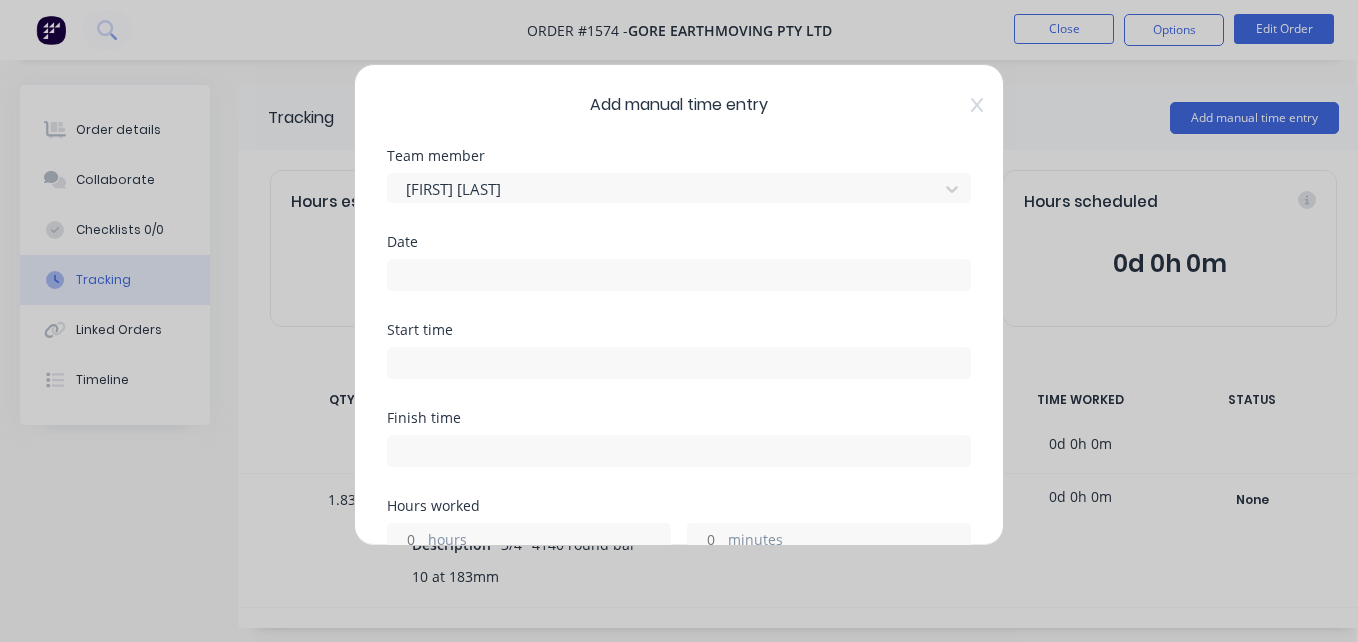 click at bounding box center (679, 275) 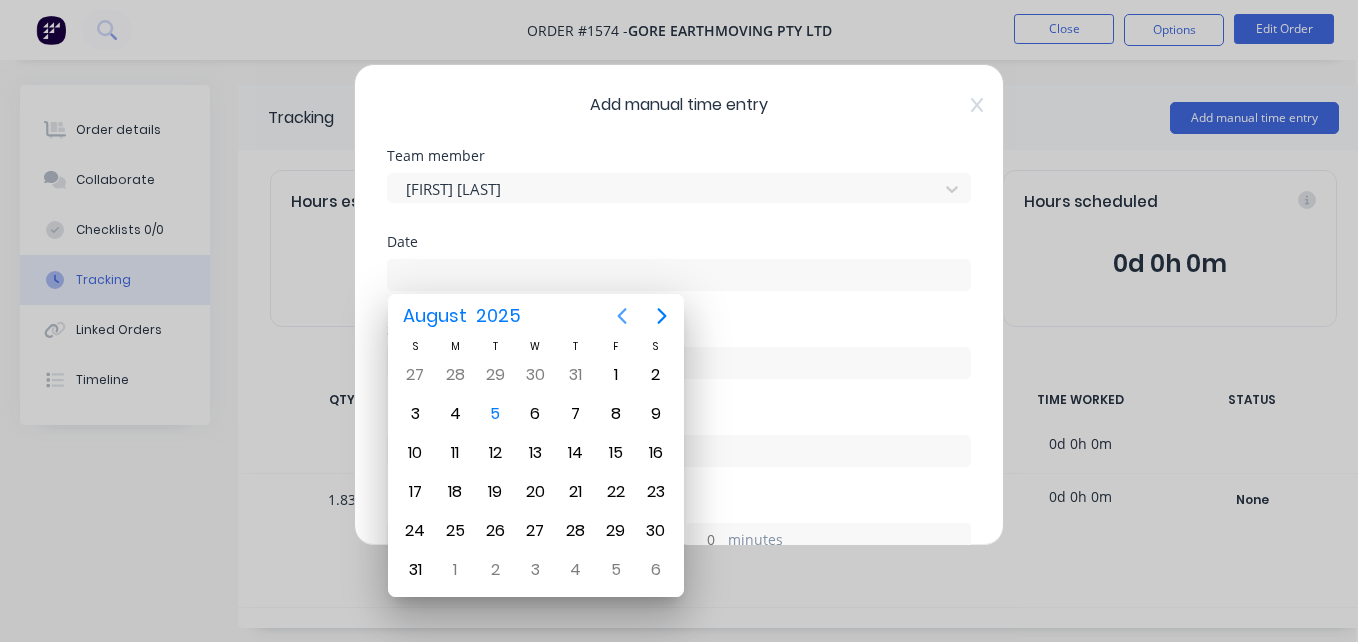 click 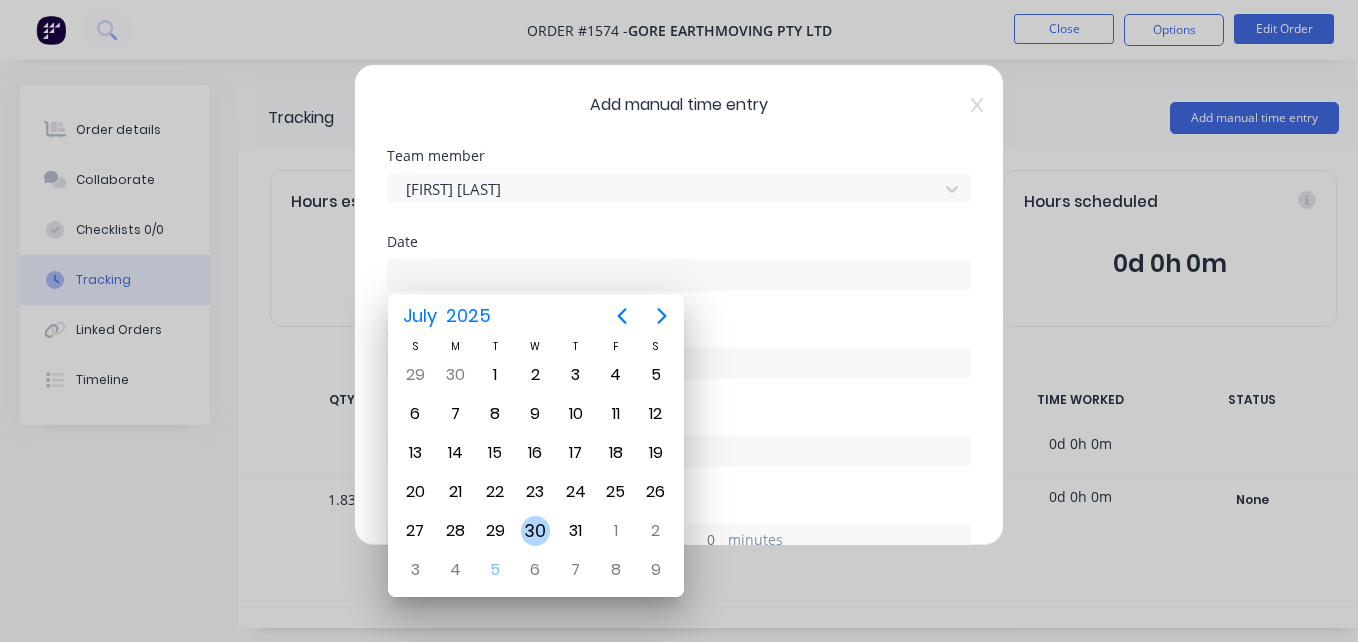 click on "30" at bounding box center [536, 531] 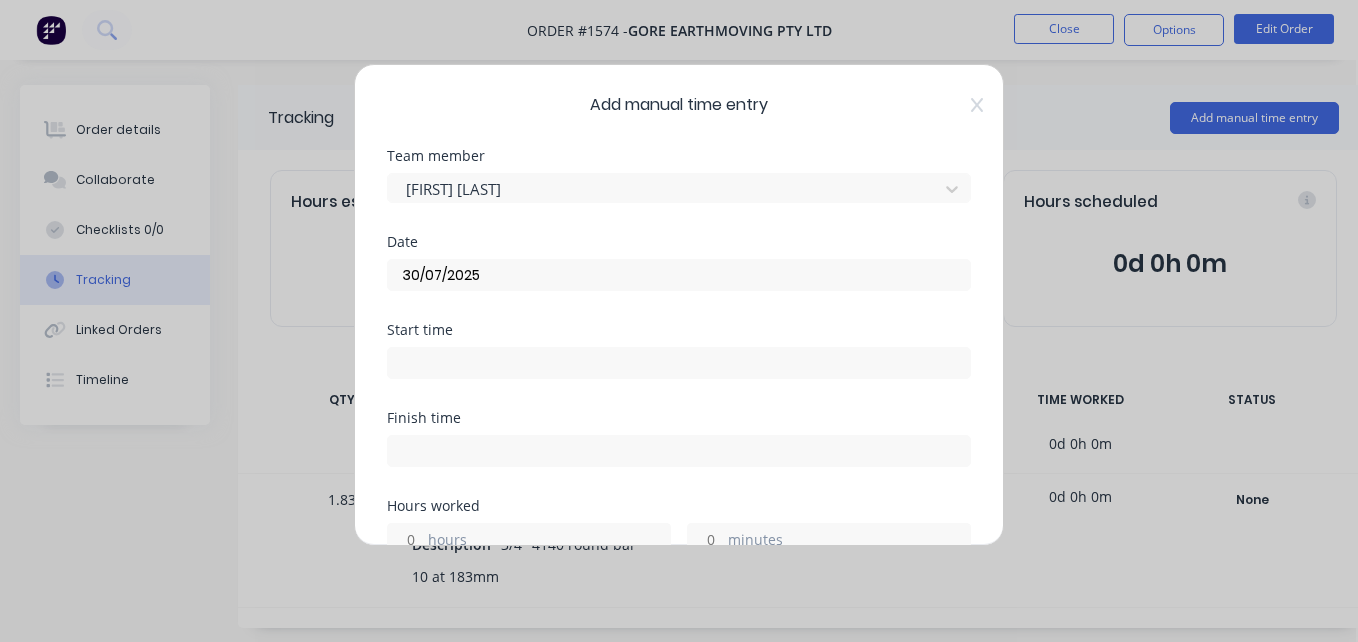 click at bounding box center (679, 363) 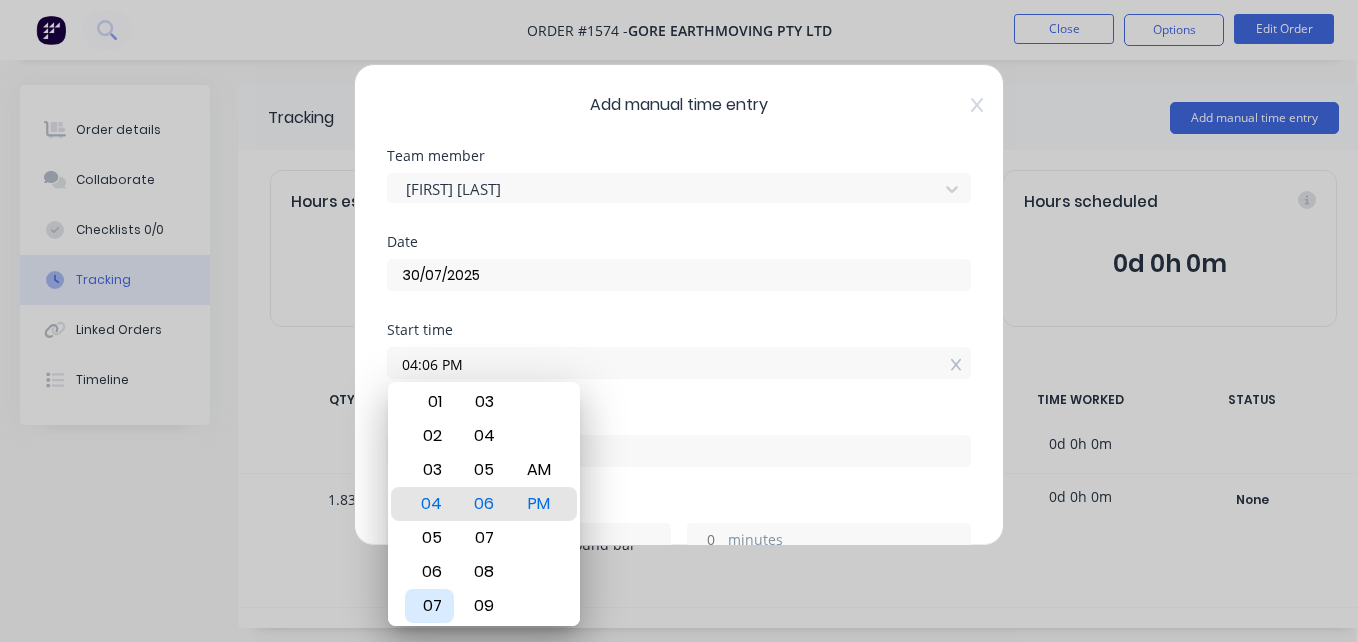 click on "07" at bounding box center [429, 606] 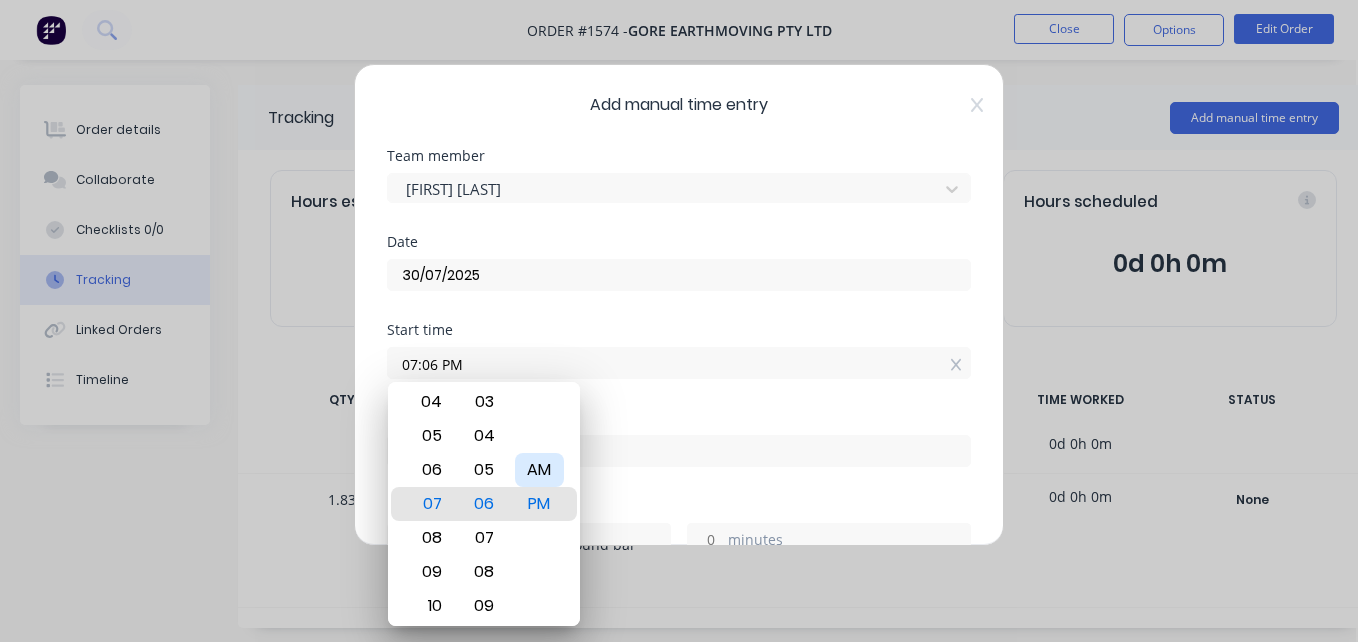 click on "AM" at bounding box center (539, 470) 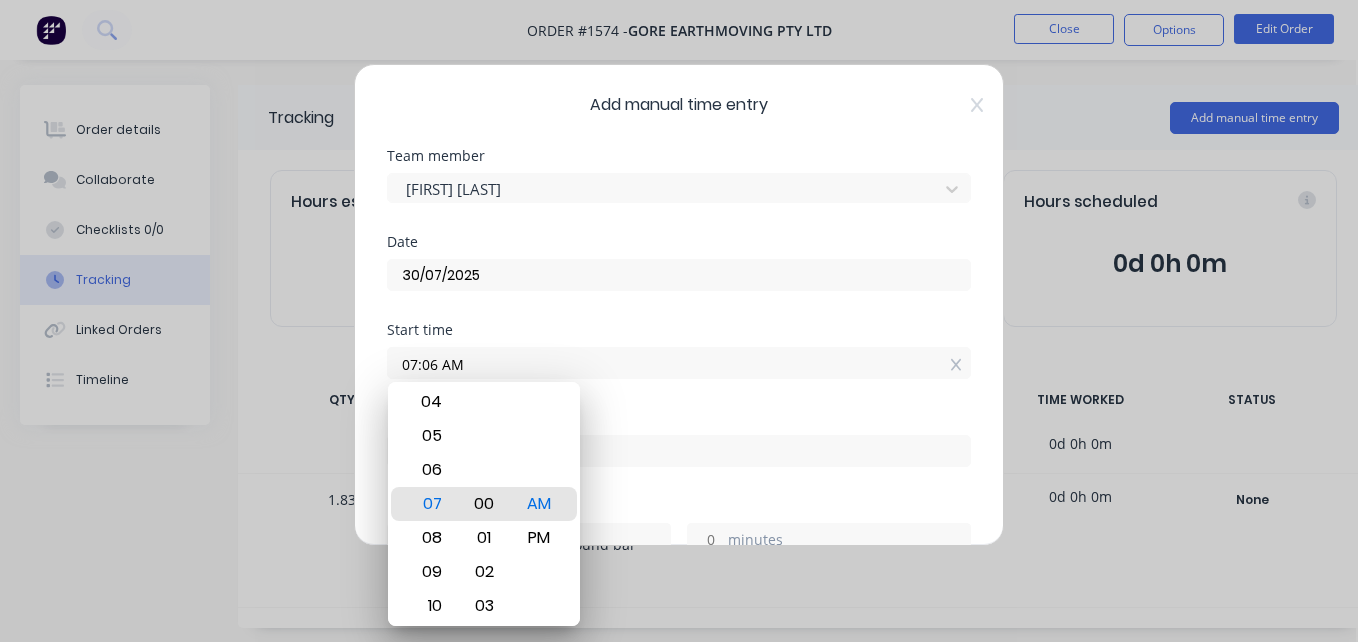type on "07:00 AM" 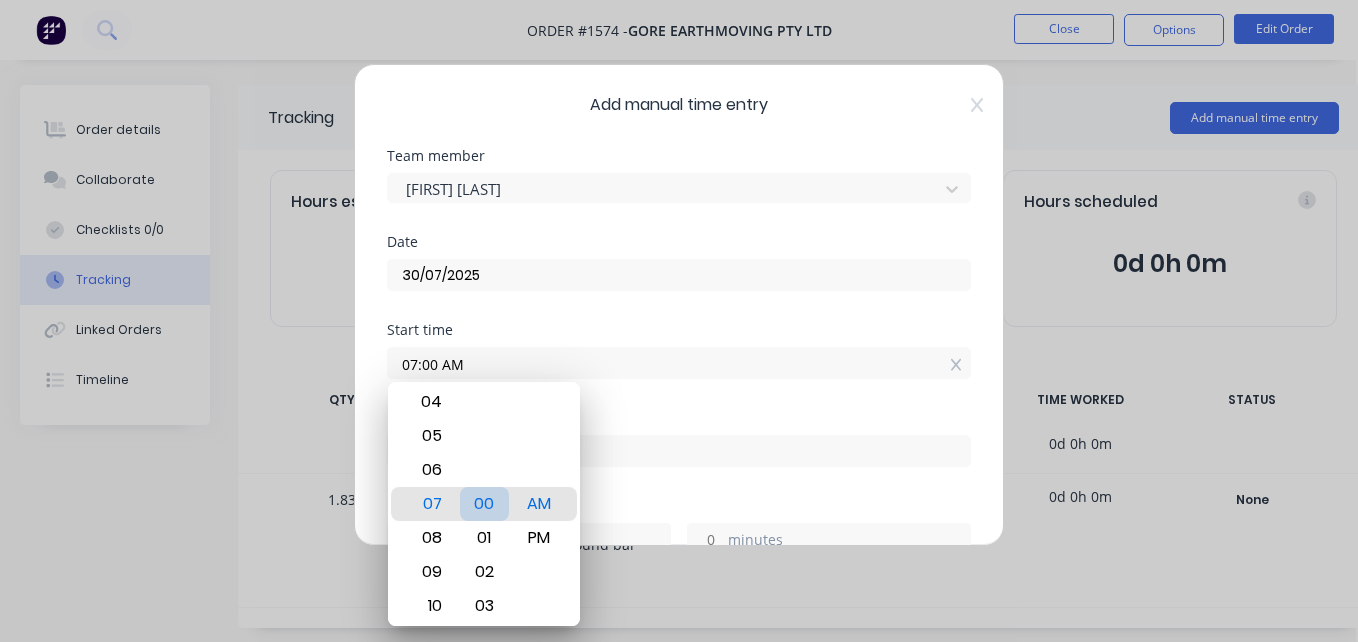 click on "00" at bounding box center [484, 504] 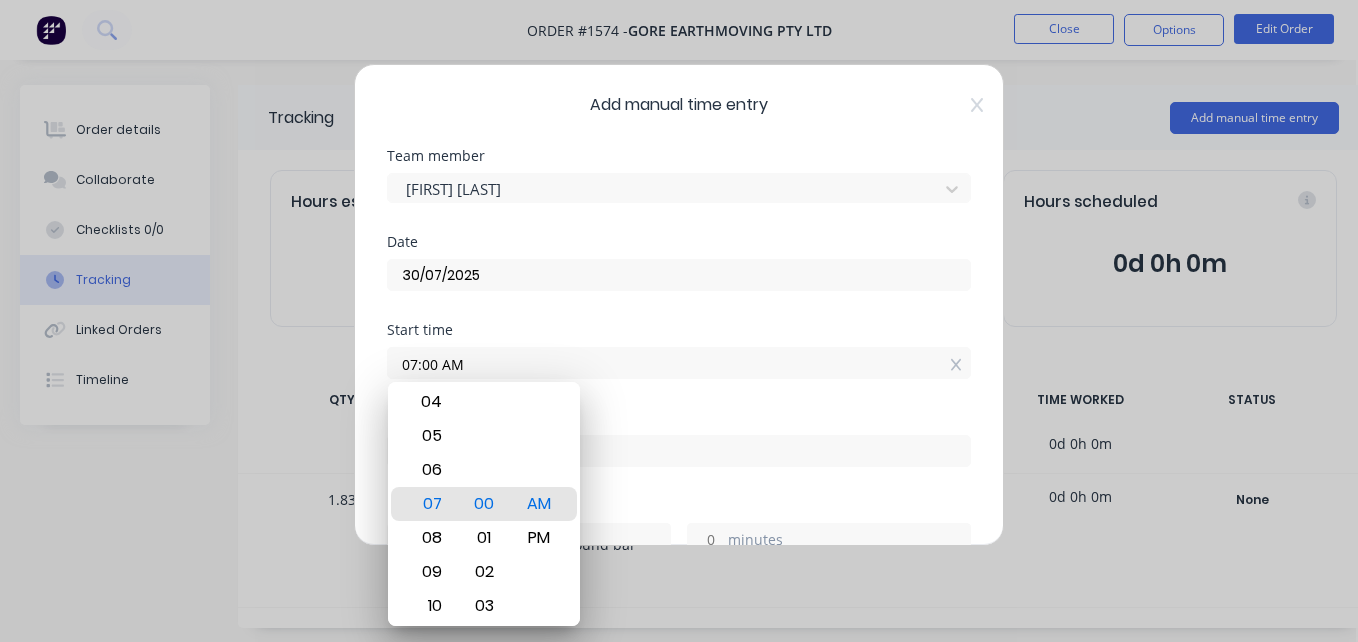 click at bounding box center (679, 451) 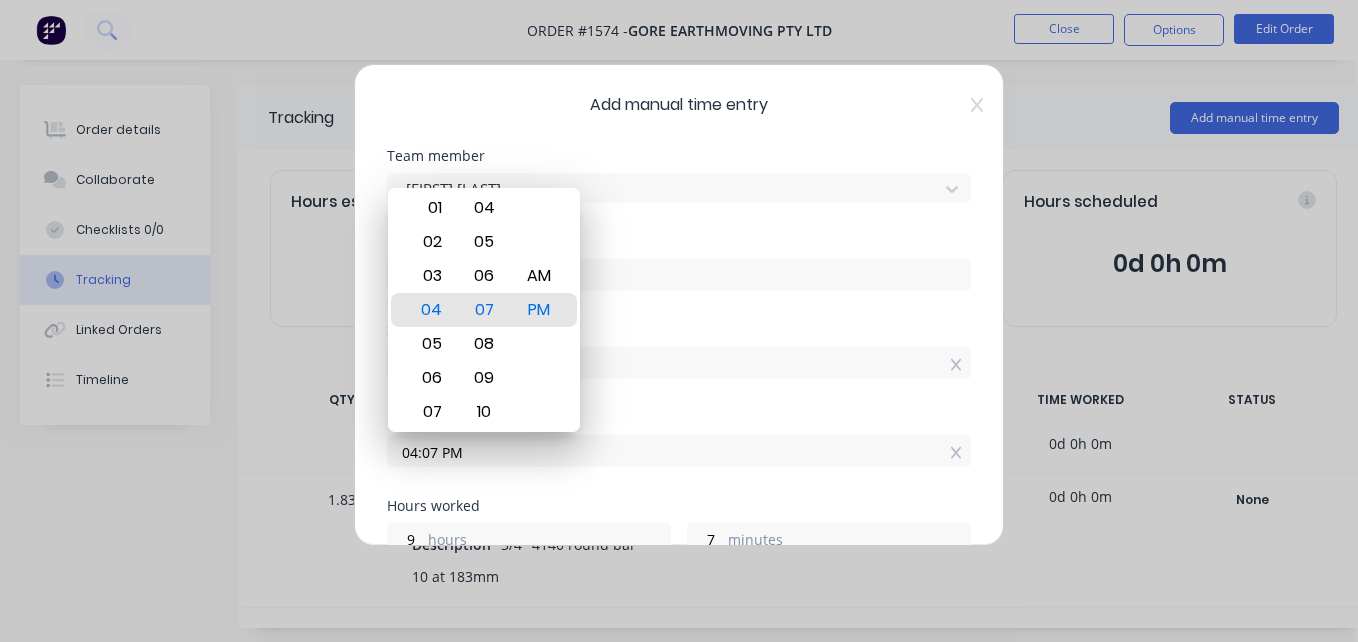click on "04:07 PM" at bounding box center [679, 451] 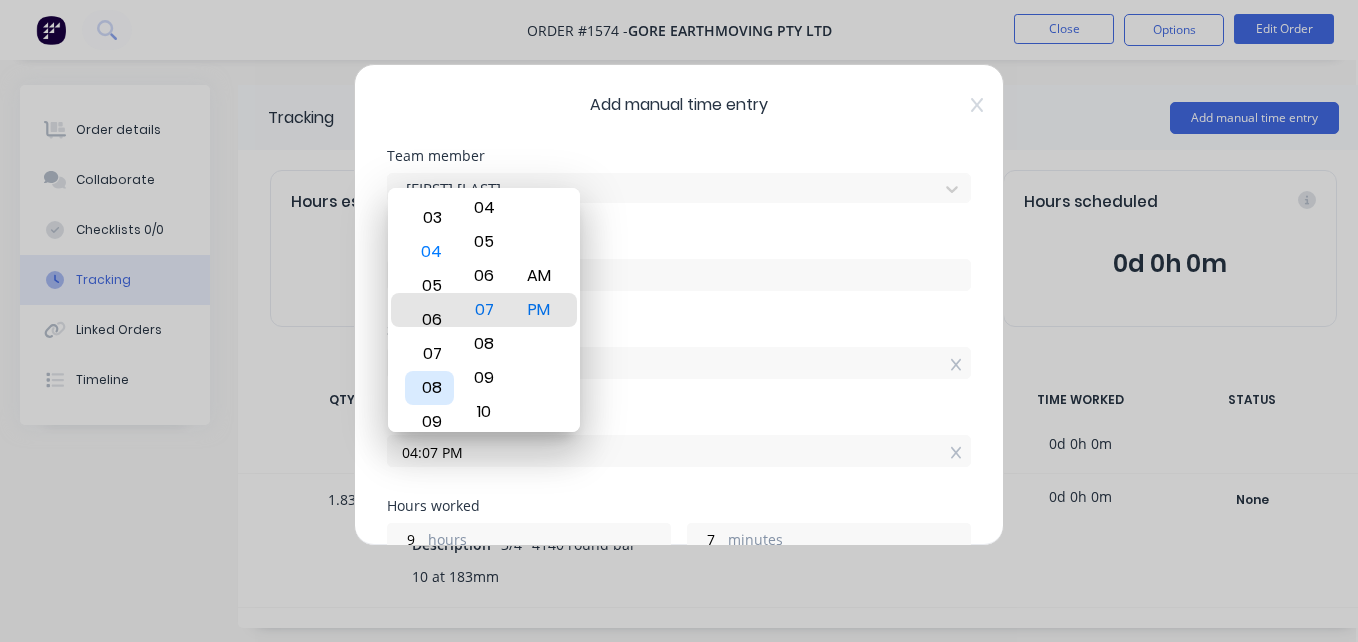 type on "06:07 PM" 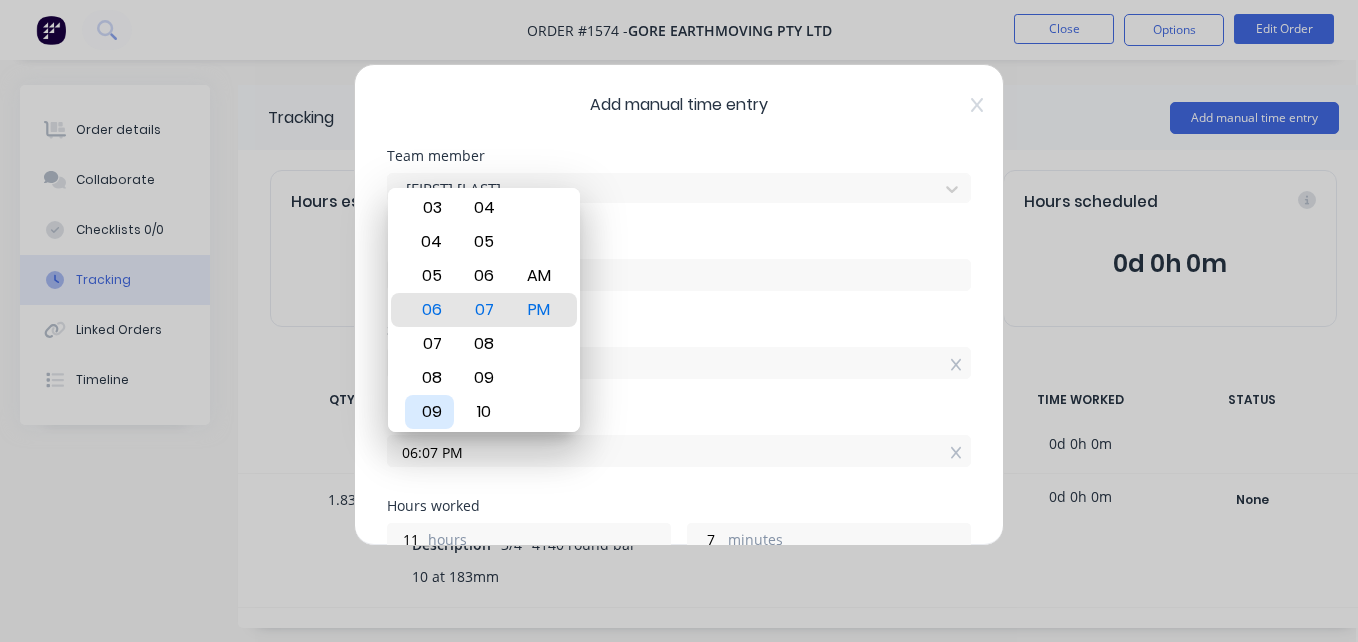 click on "08" at bounding box center [429, 378] 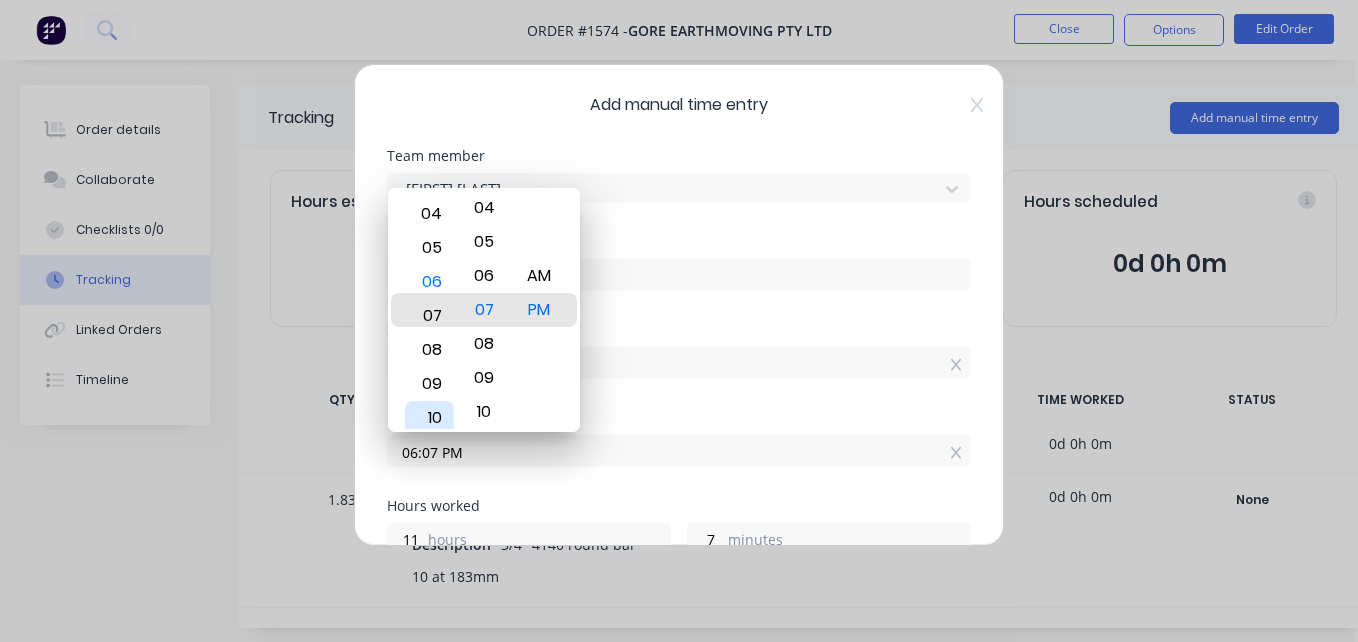 type on "07:07 PM" 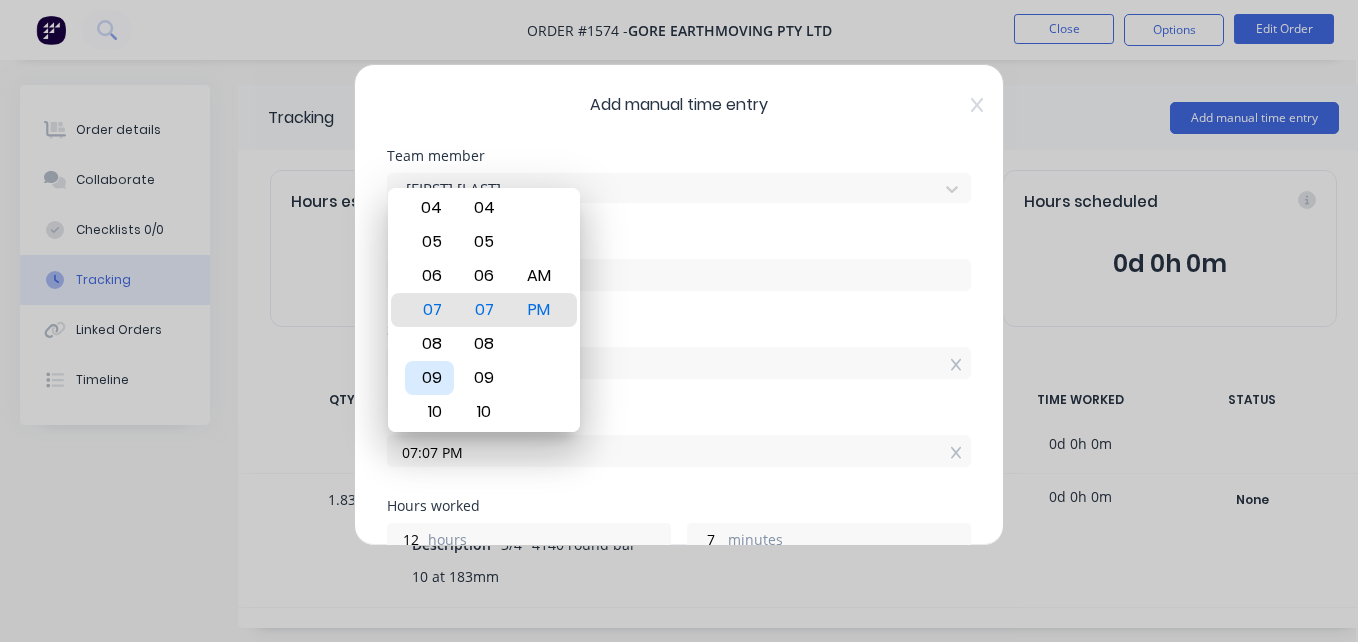 click on "09" at bounding box center (429, 378) 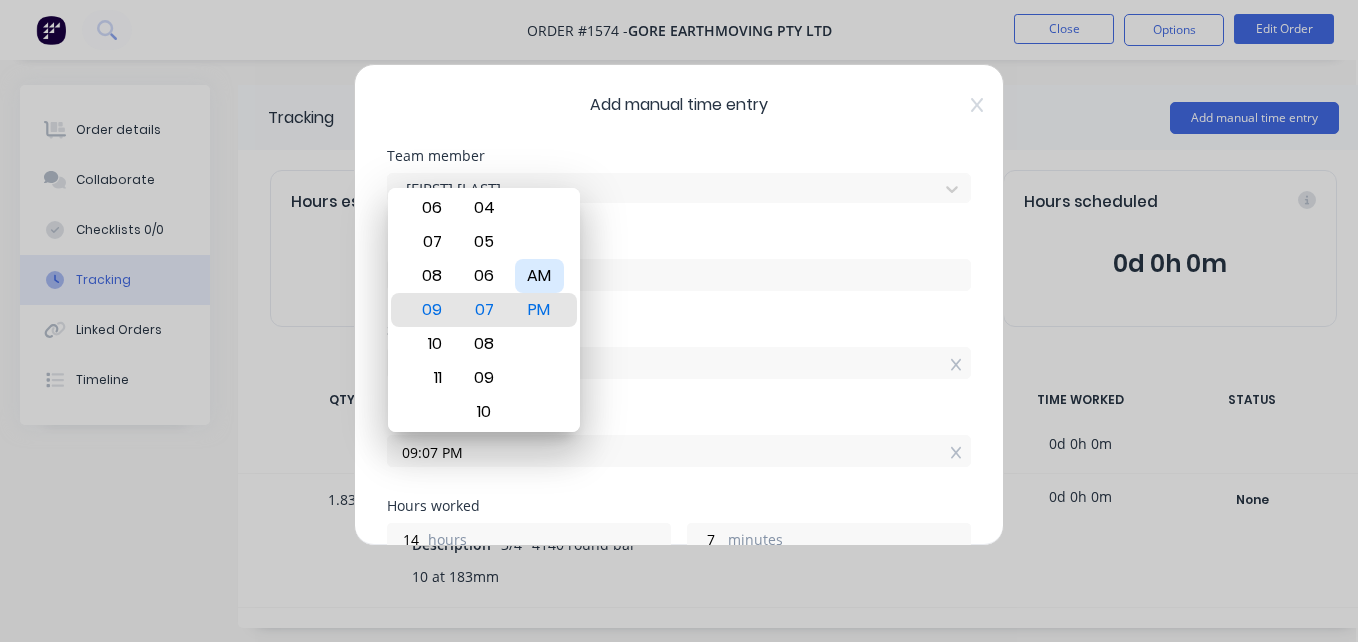 click on "AM" at bounding box center (539, 276) 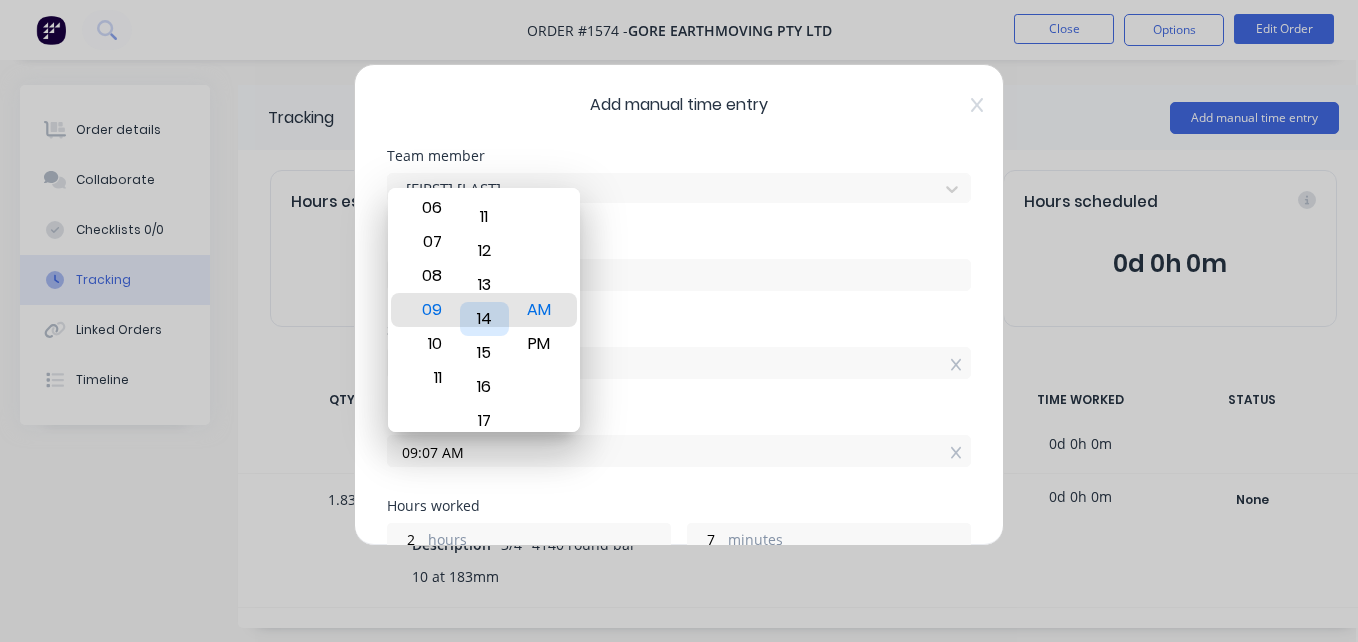 type on "09:14 AM" 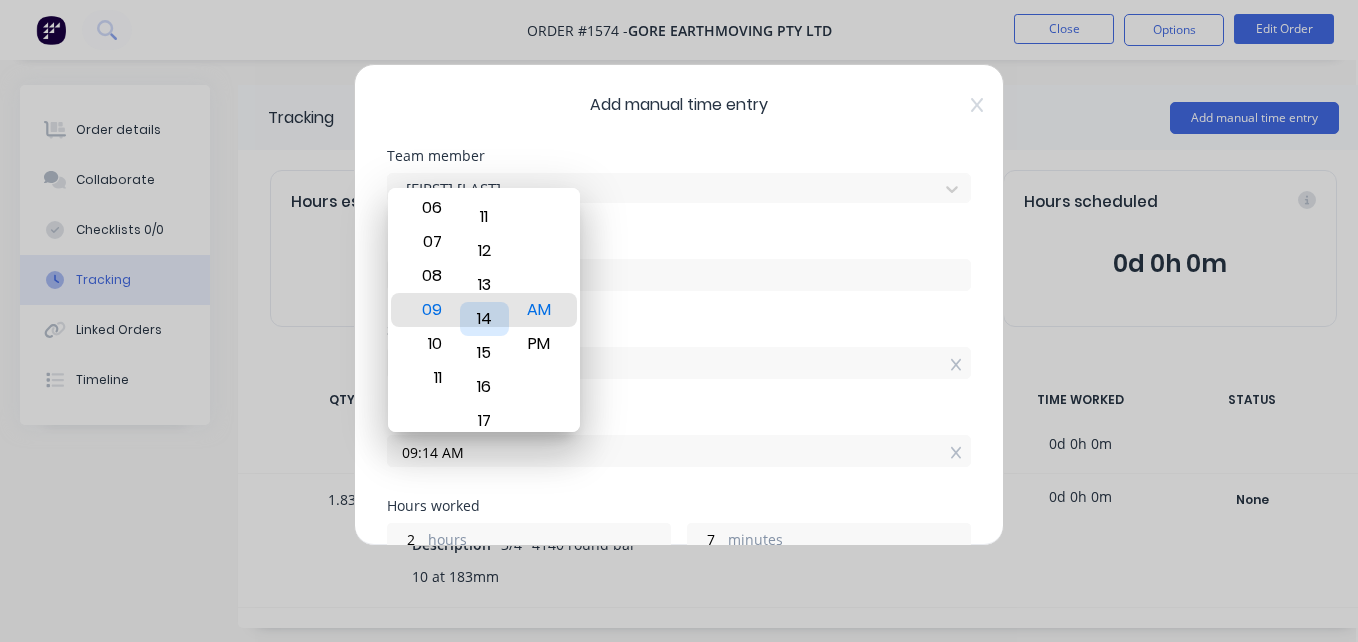 type on "14" 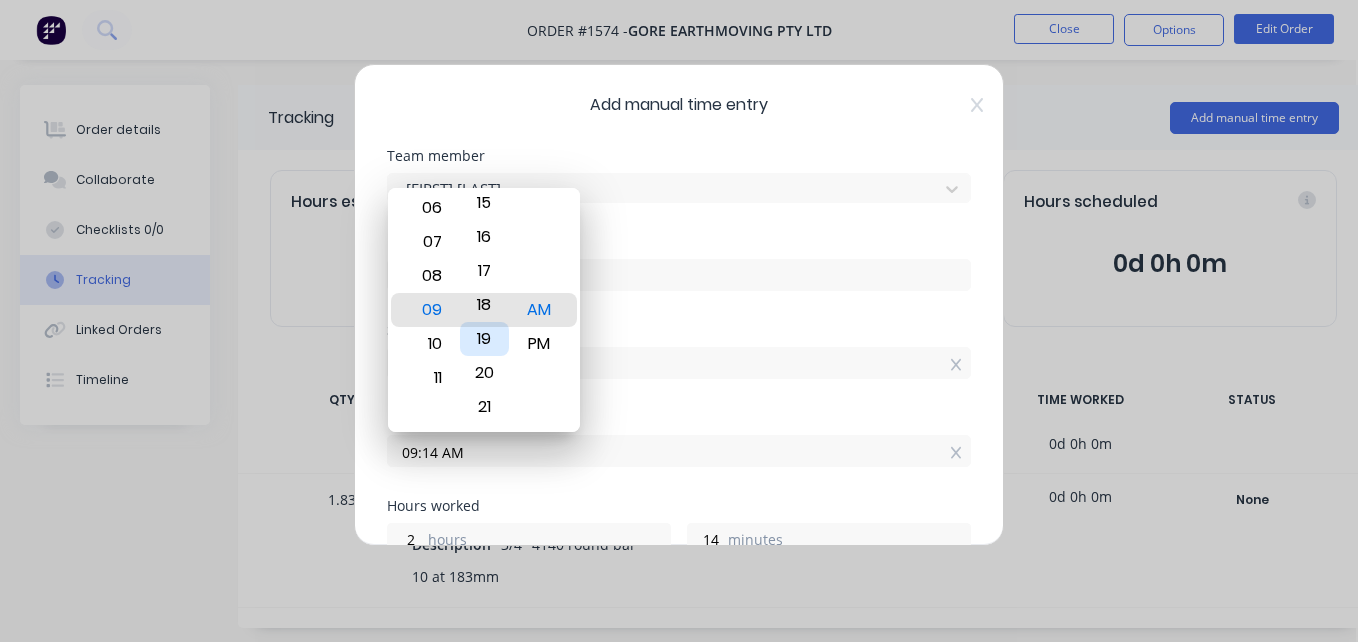 type on "09:18 AM" 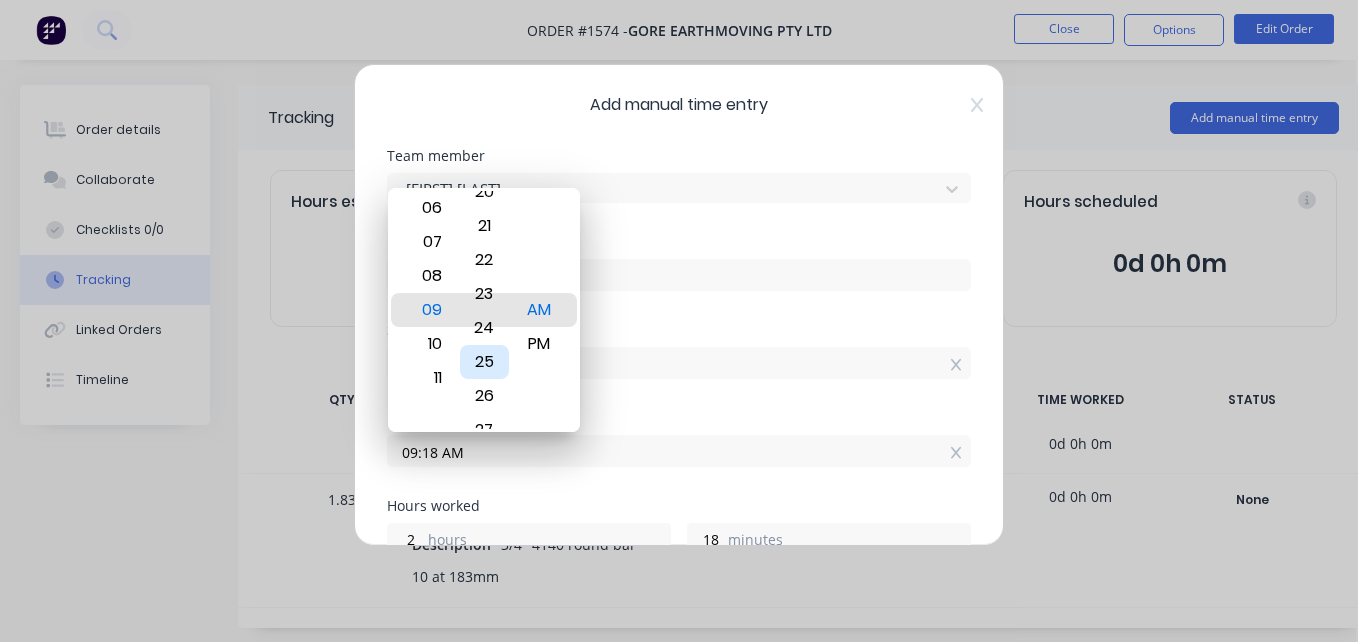 type on "09:23 AM" 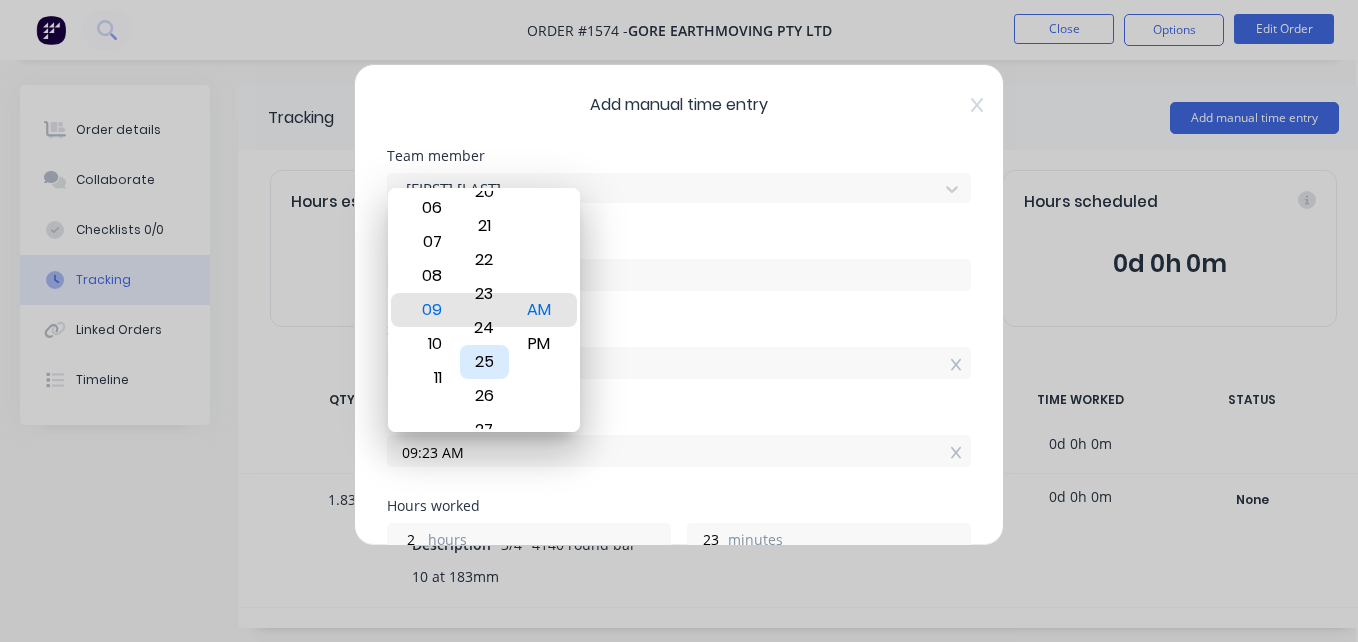 click on "00 01 02 03 04 05 06 07 08 09 10 11 12 13 14 15 16 17 18 19 20 21 22 23 24 25 26 27 28 29 30 31 32 33 34 35 36 37 38 39 40 41 42 43 44 45 46 47 48 49 50 51 52 53 54 55 56 57 58 59" at bounding box center (484, 294) 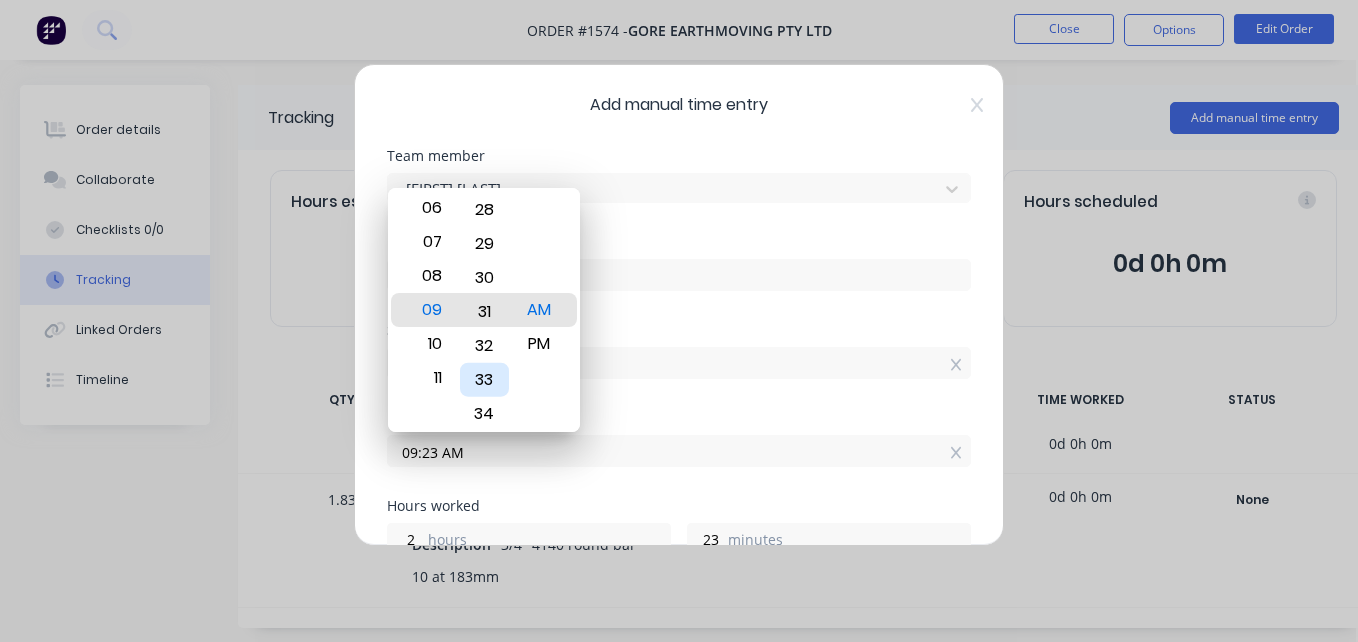 type on "09:31 AM" 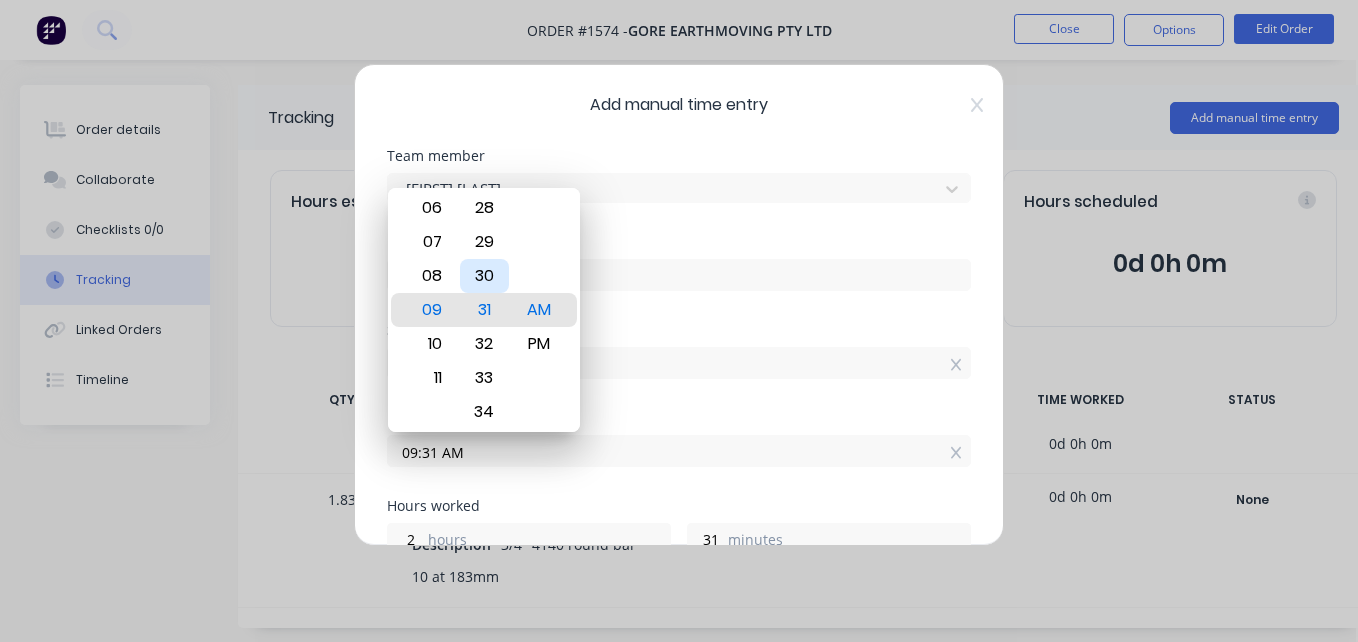 click on "30" at bounding box center (484, 276) 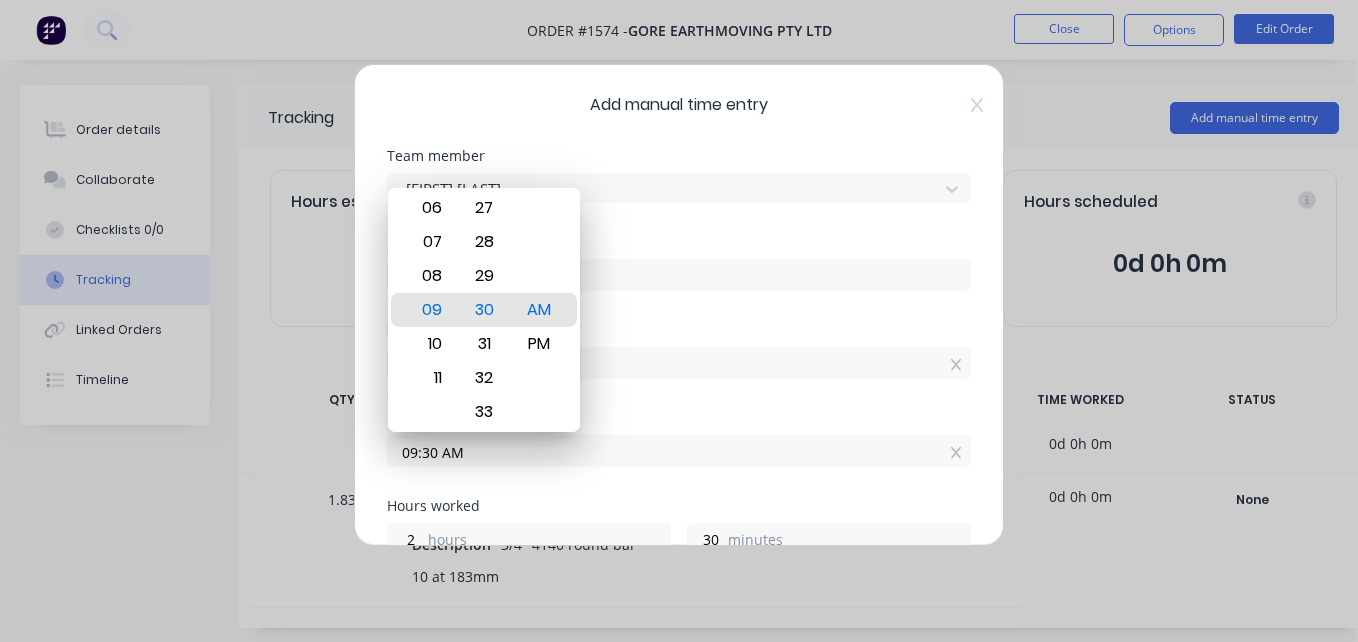 click on "Start time 07:00 AM" at bounding box center (679, 367) 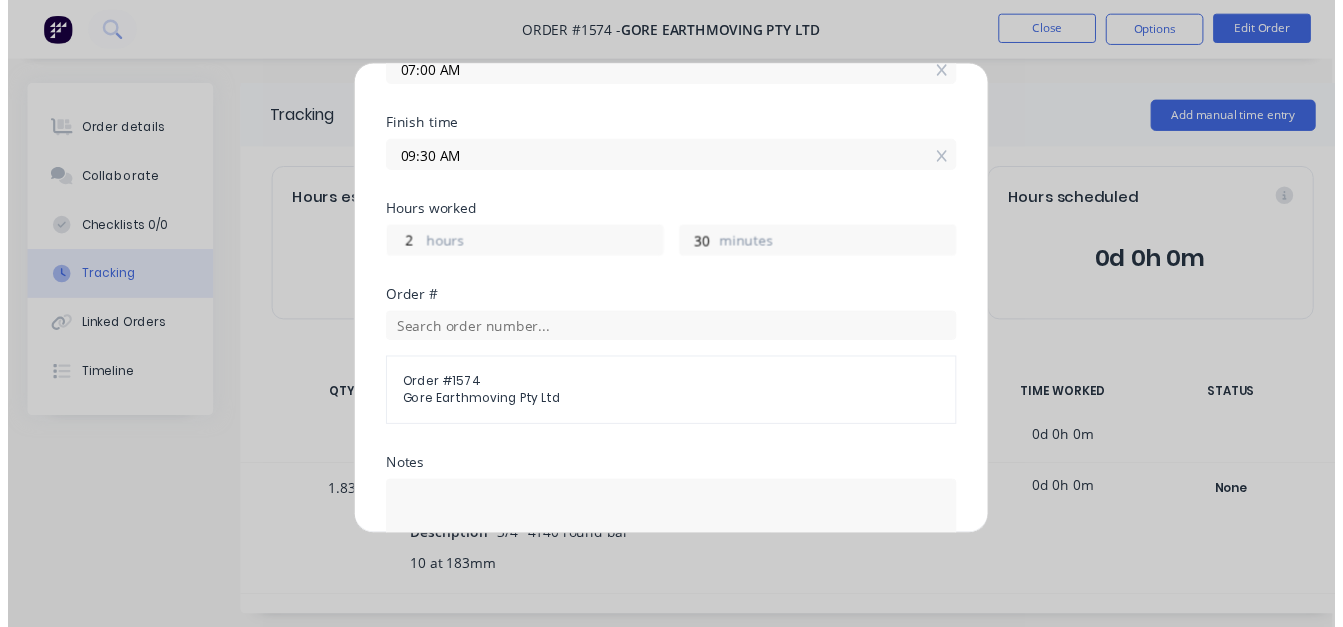 scroll, scrollTop: 590, scrollLeft: 0, axis: vertical 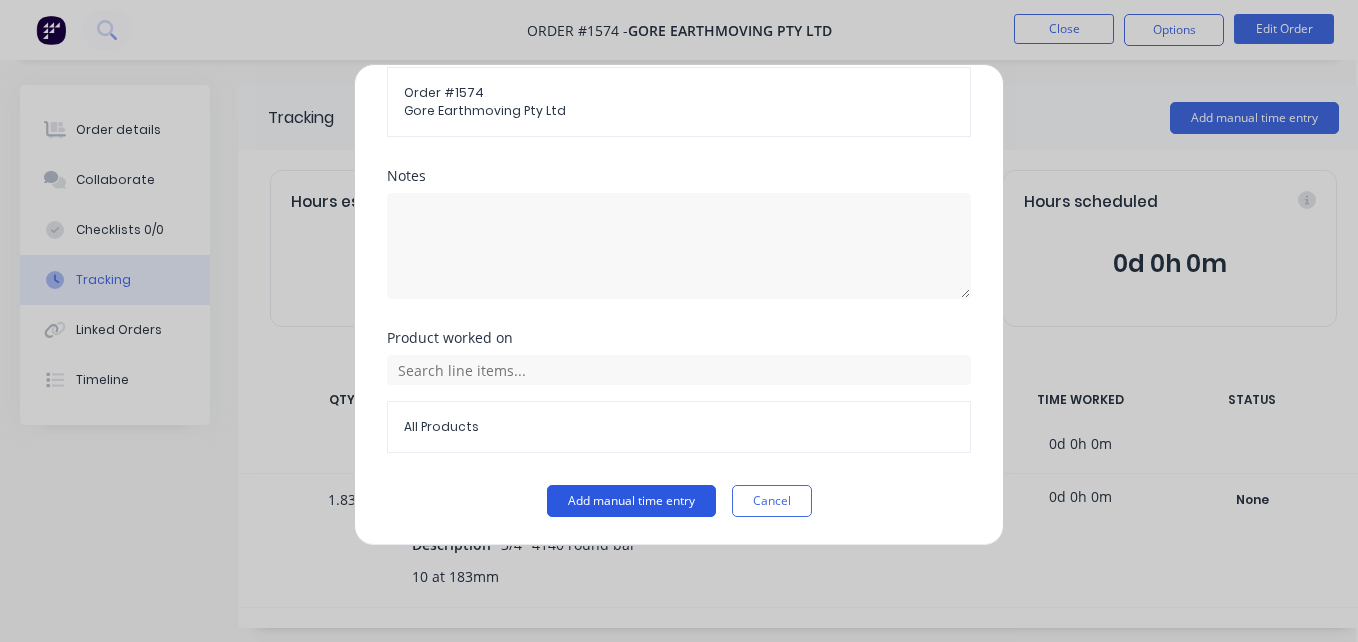 click on "Add manual time entry" at bounding box center [631, 501] 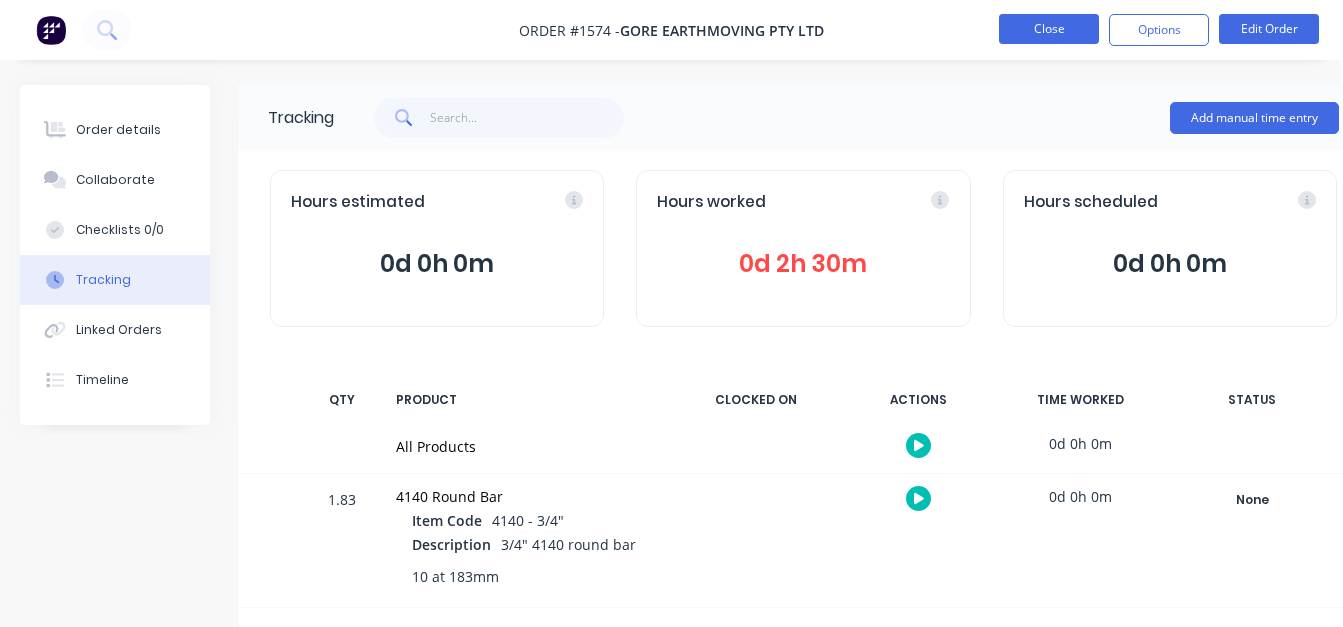 click on "Close" at bounding box center [1049, 29] 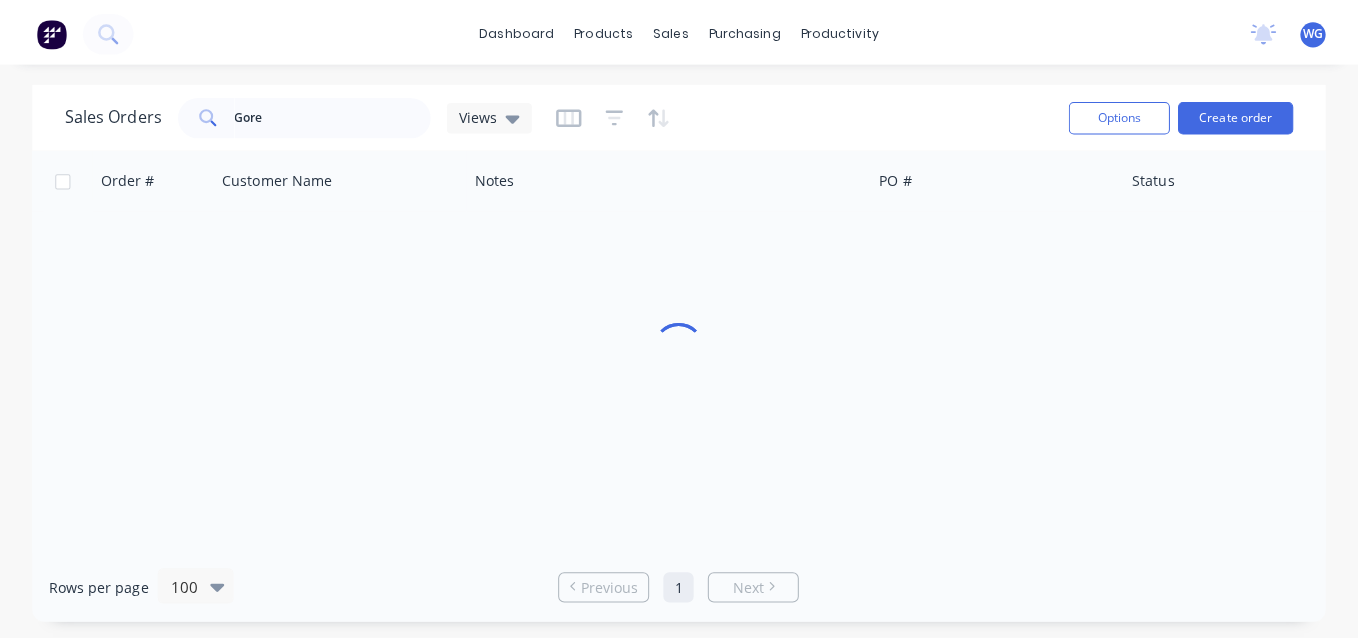 scroll, scrollTop: 0, scrollLeft: 0, axis: both 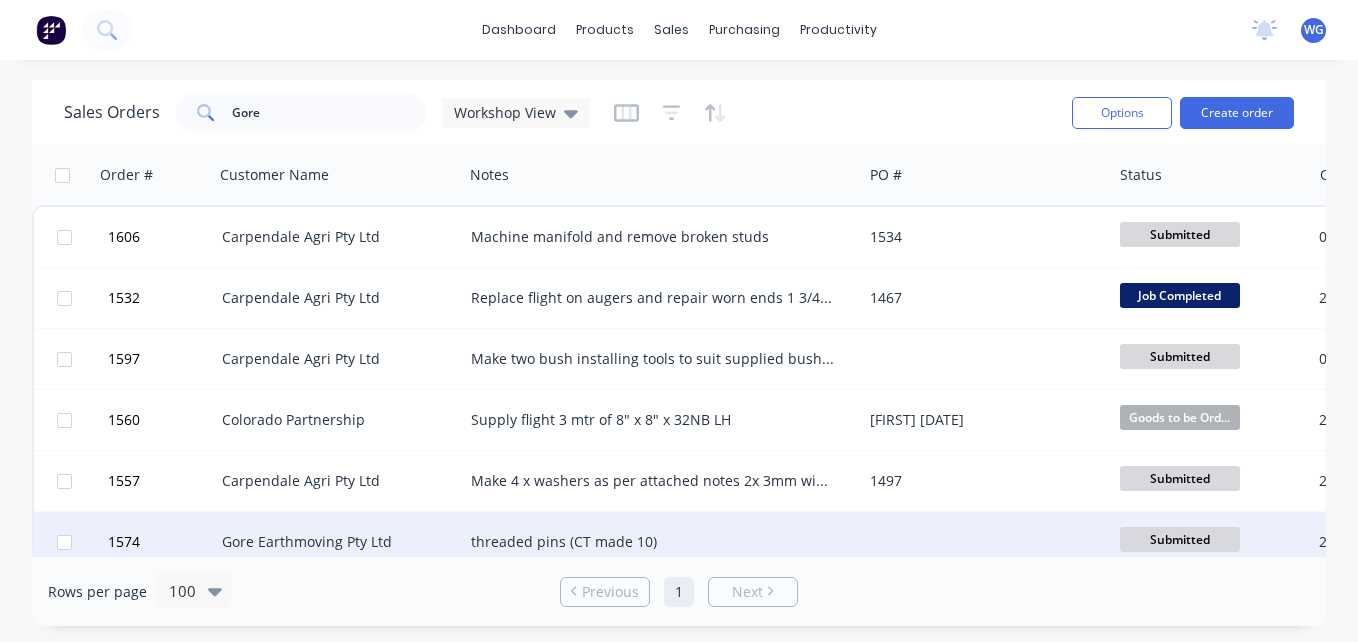 click on "Submitted" at bounding box center [1180, 539] 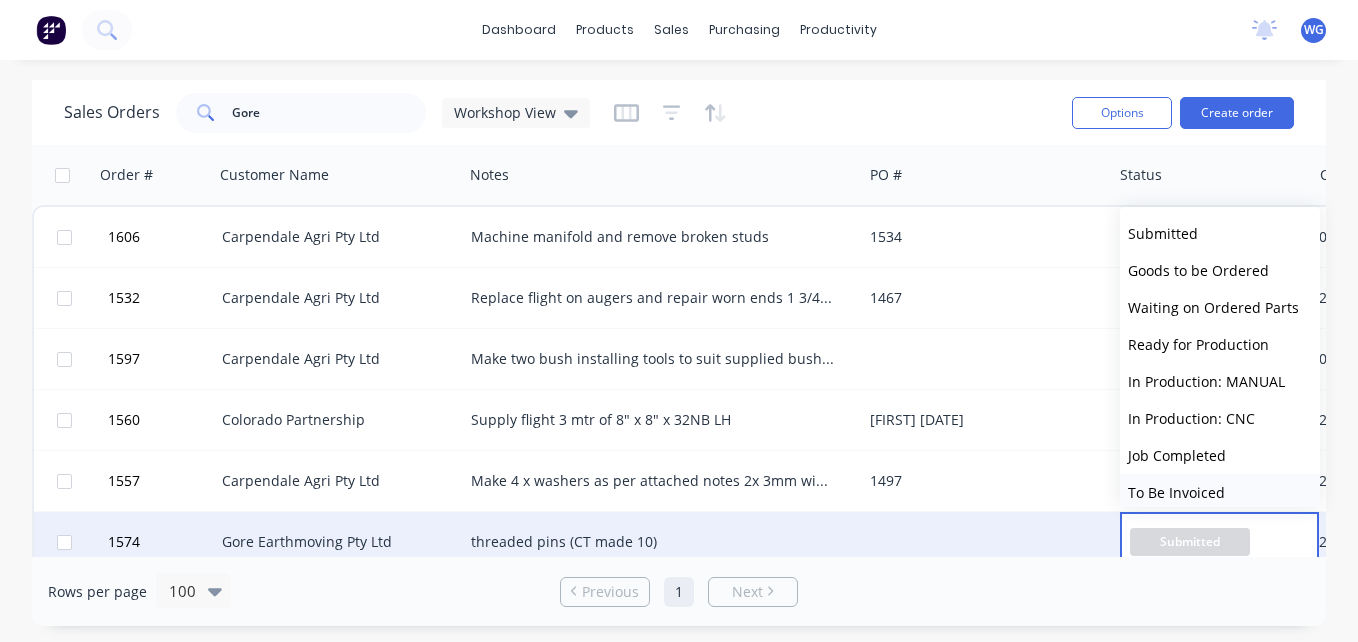 click on "To Be Invoiced" at bounding box center (1176, 492) 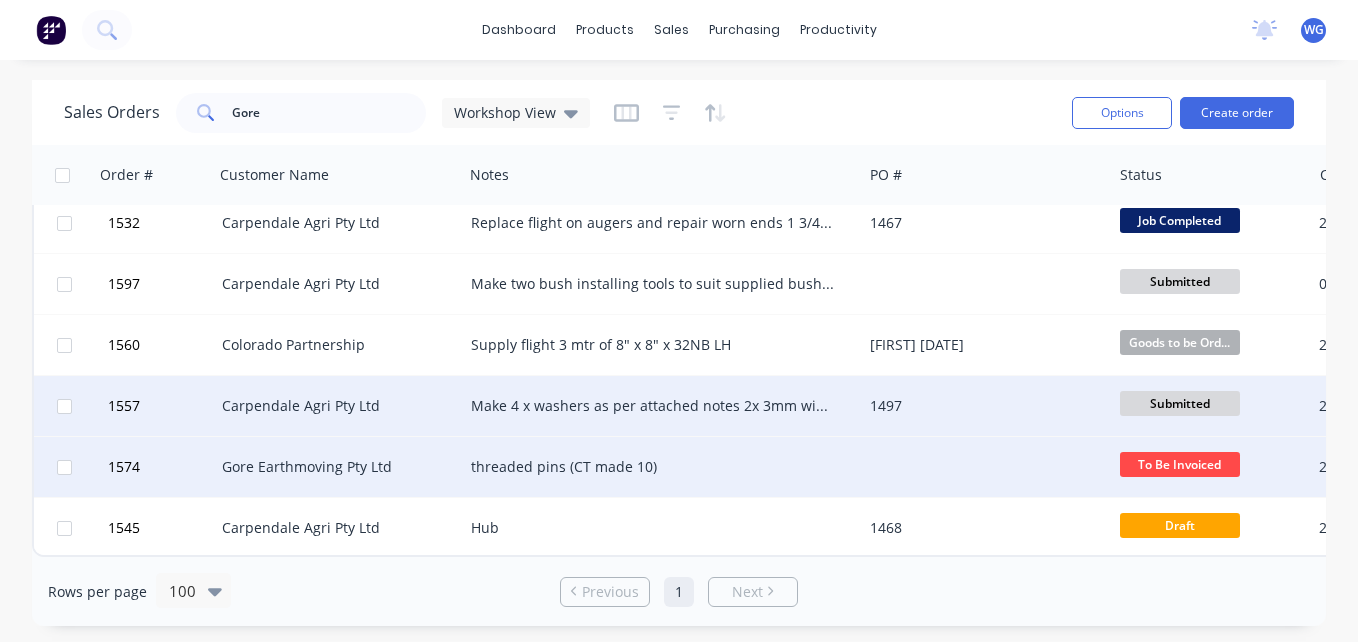 scroll, scrollTop: 0, scrollLeft: 0, axis: both 